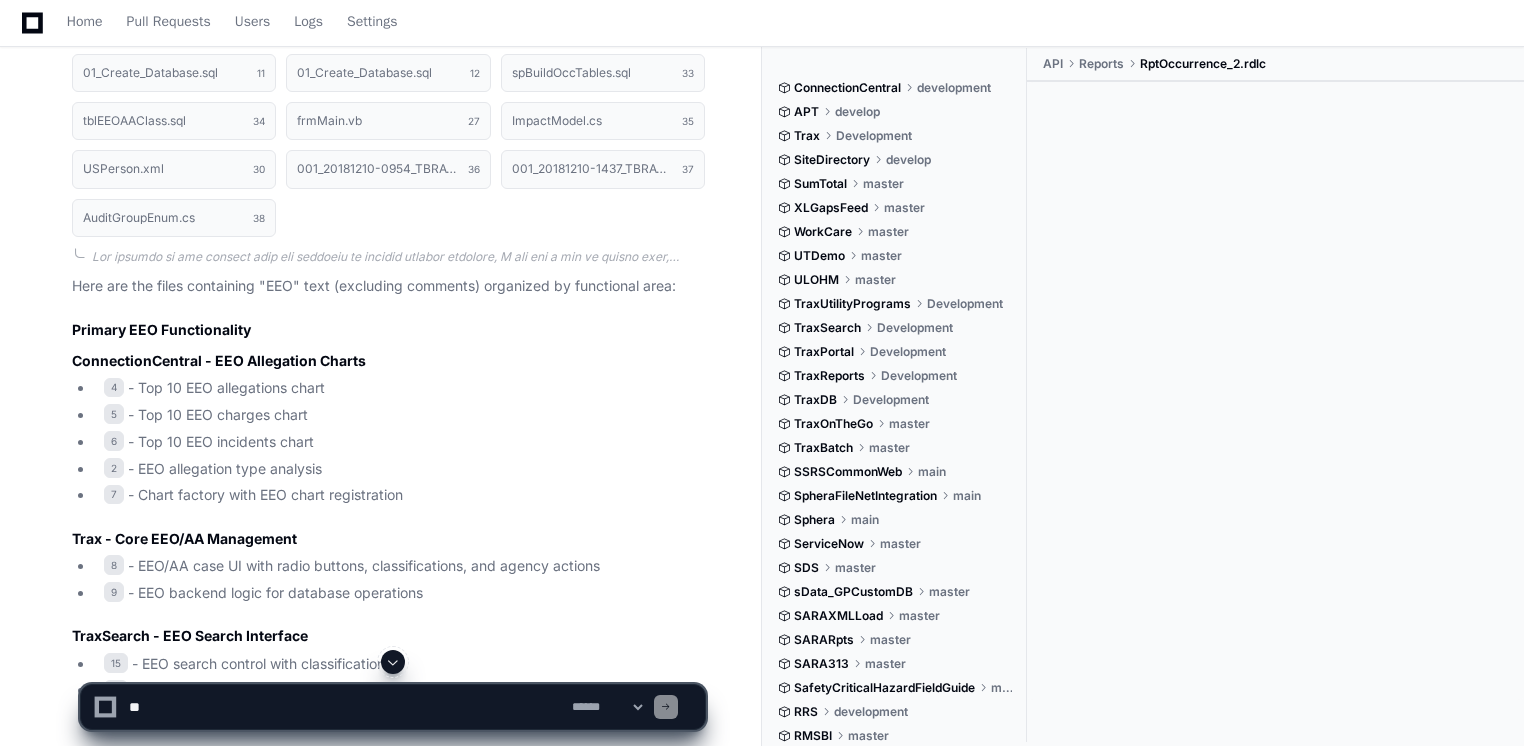 scroll, scrollTop: 3700, scrollLeft: 0, axis: vertical 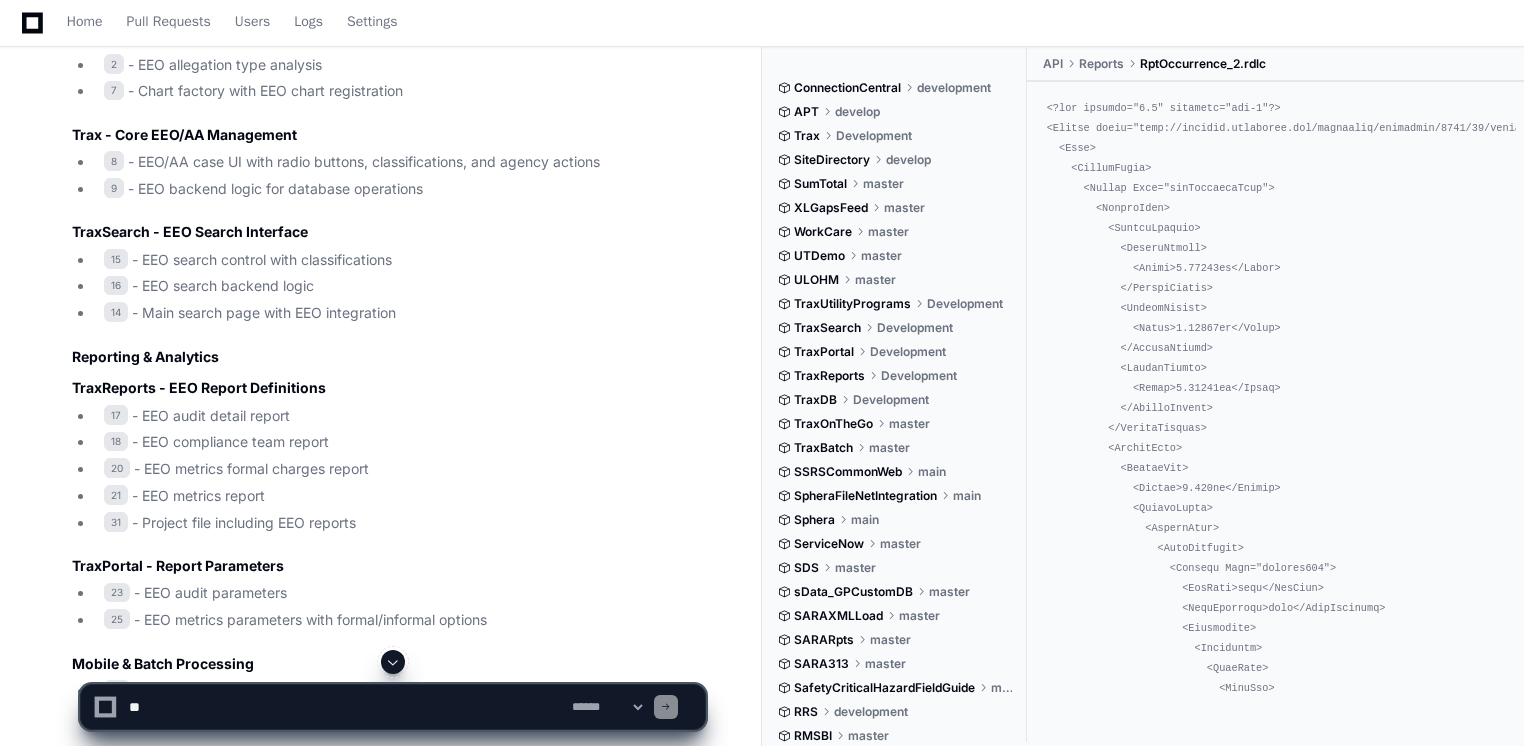 click 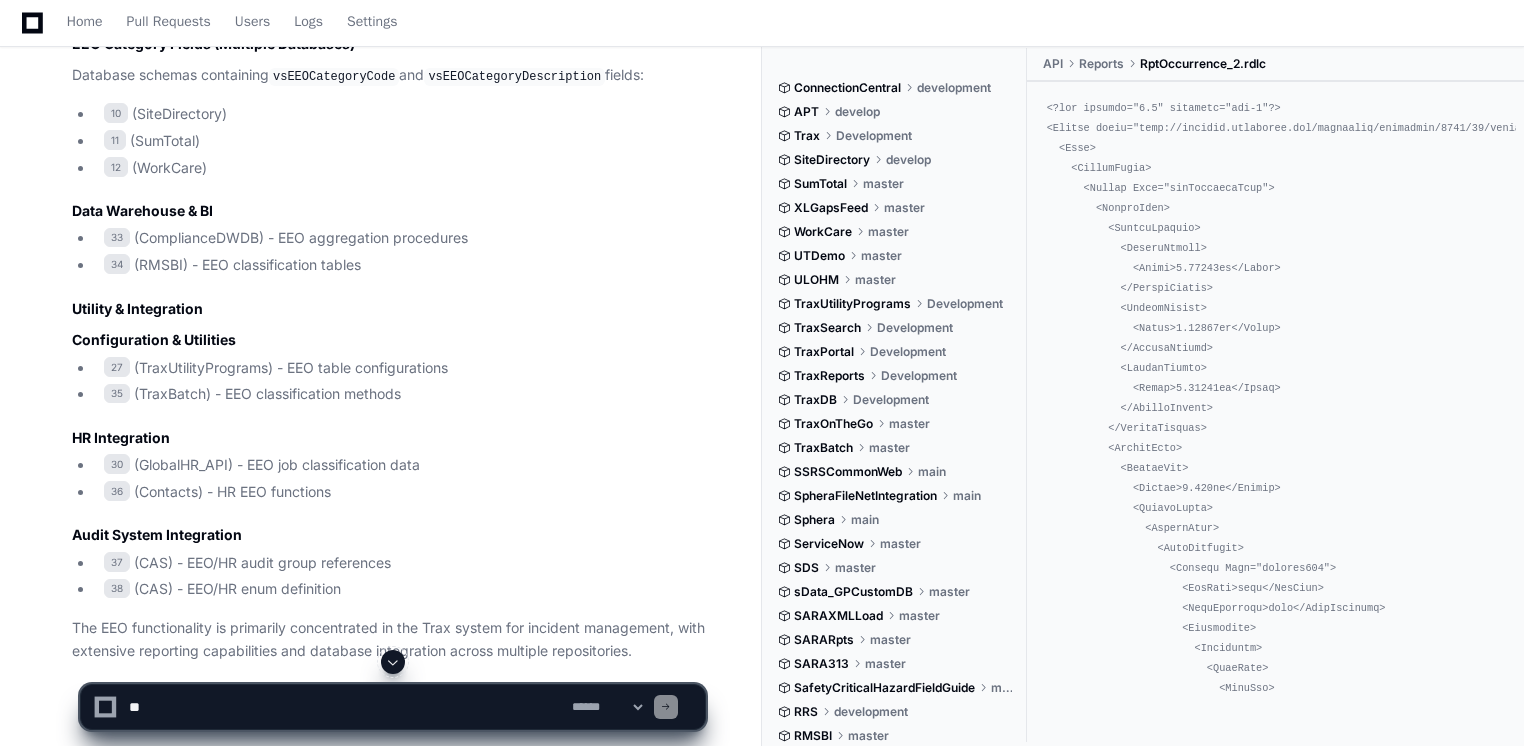 scroll, scrollTop: 4583, scrollLeft: 0, axis: vertical 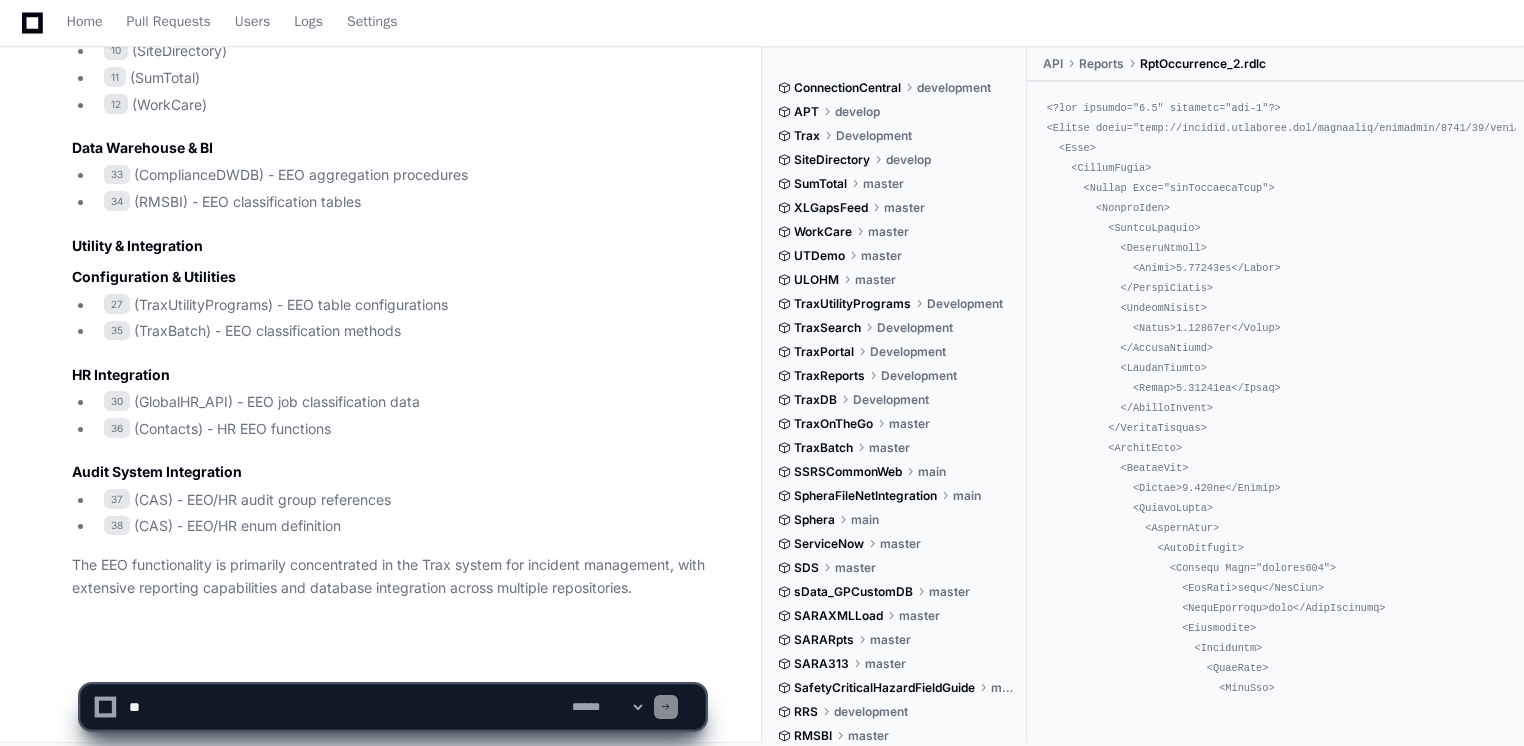 click on "ConnectionCentral" 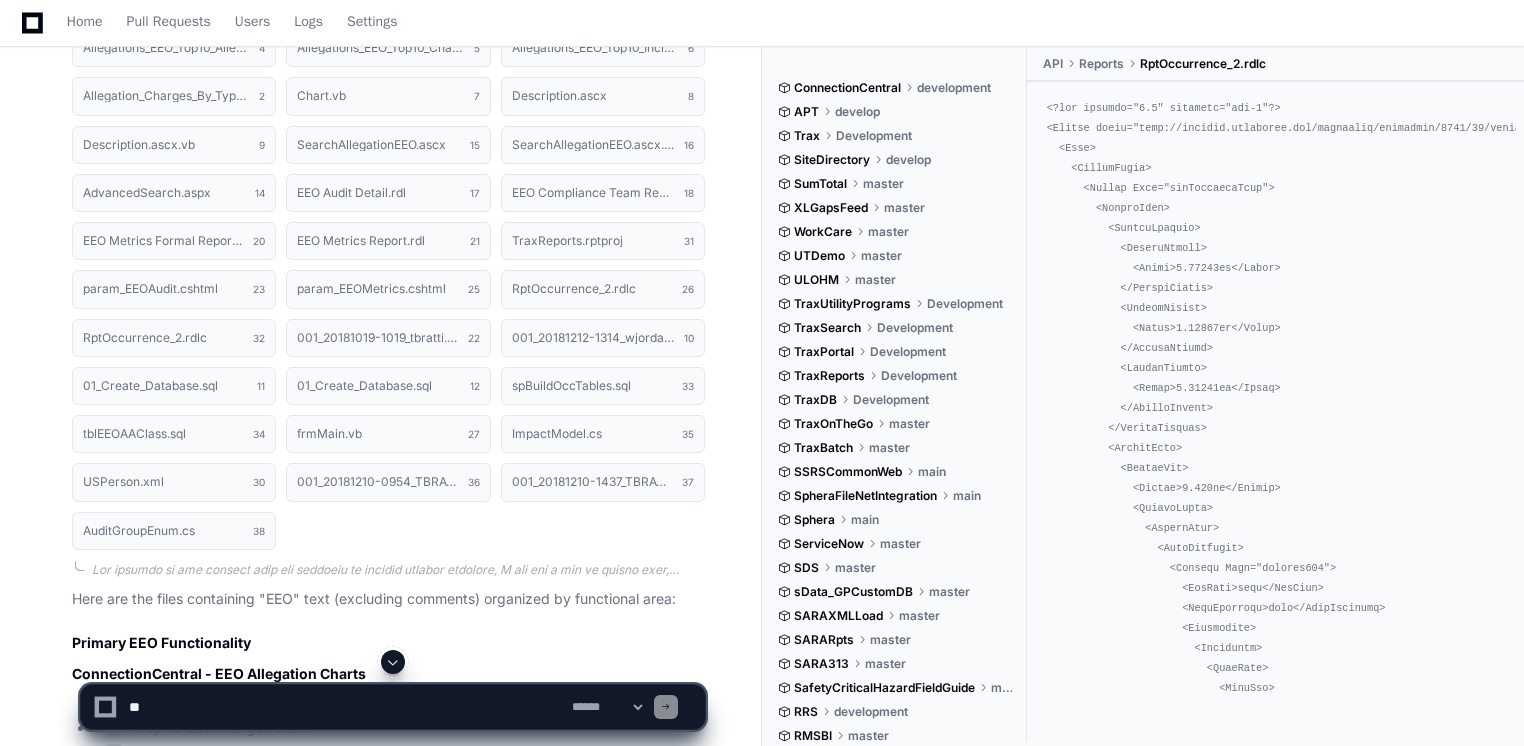 scroll, scrollTop: 2783, scrollLeft: 0, axis: vertical 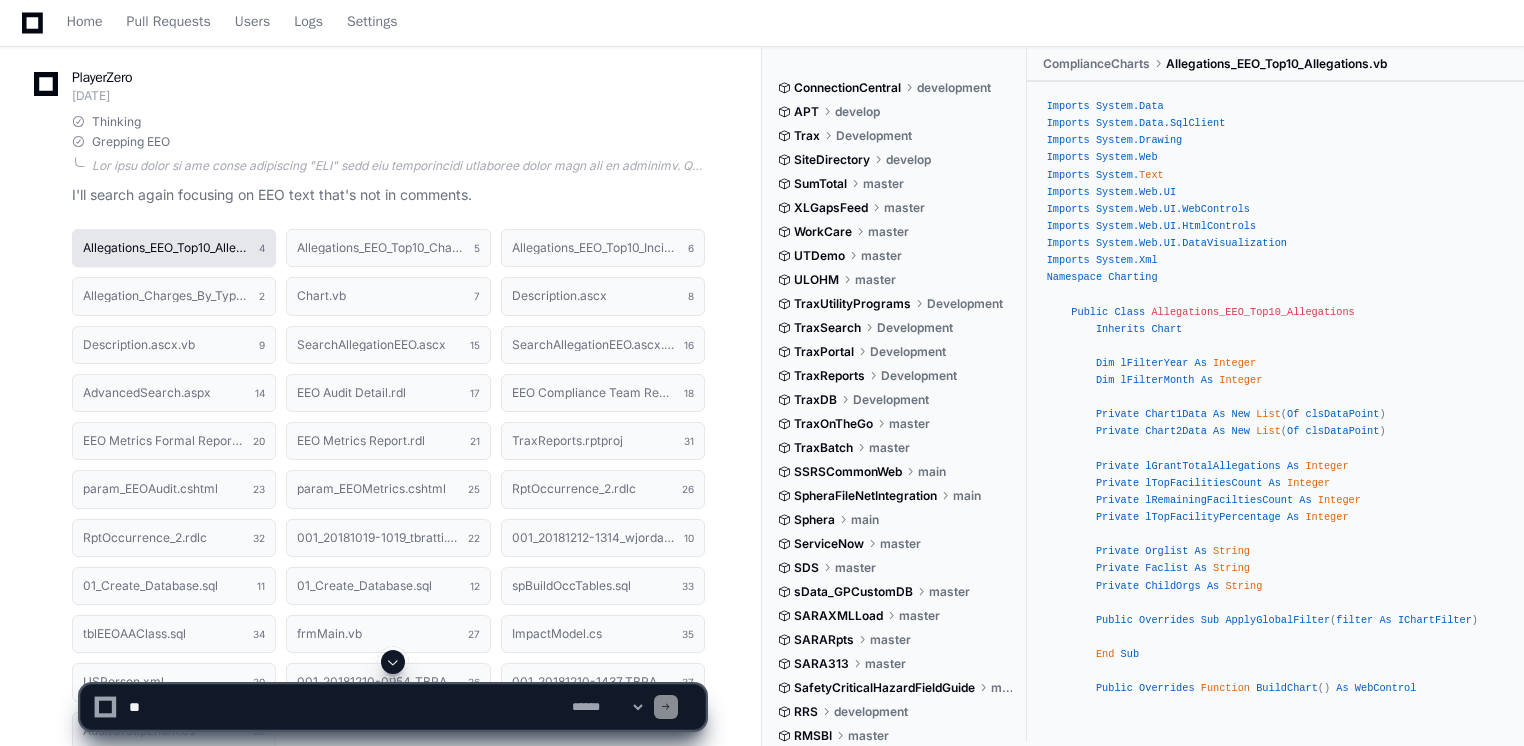 click on "Allegations_EEO_Top10_Allegations.vb" 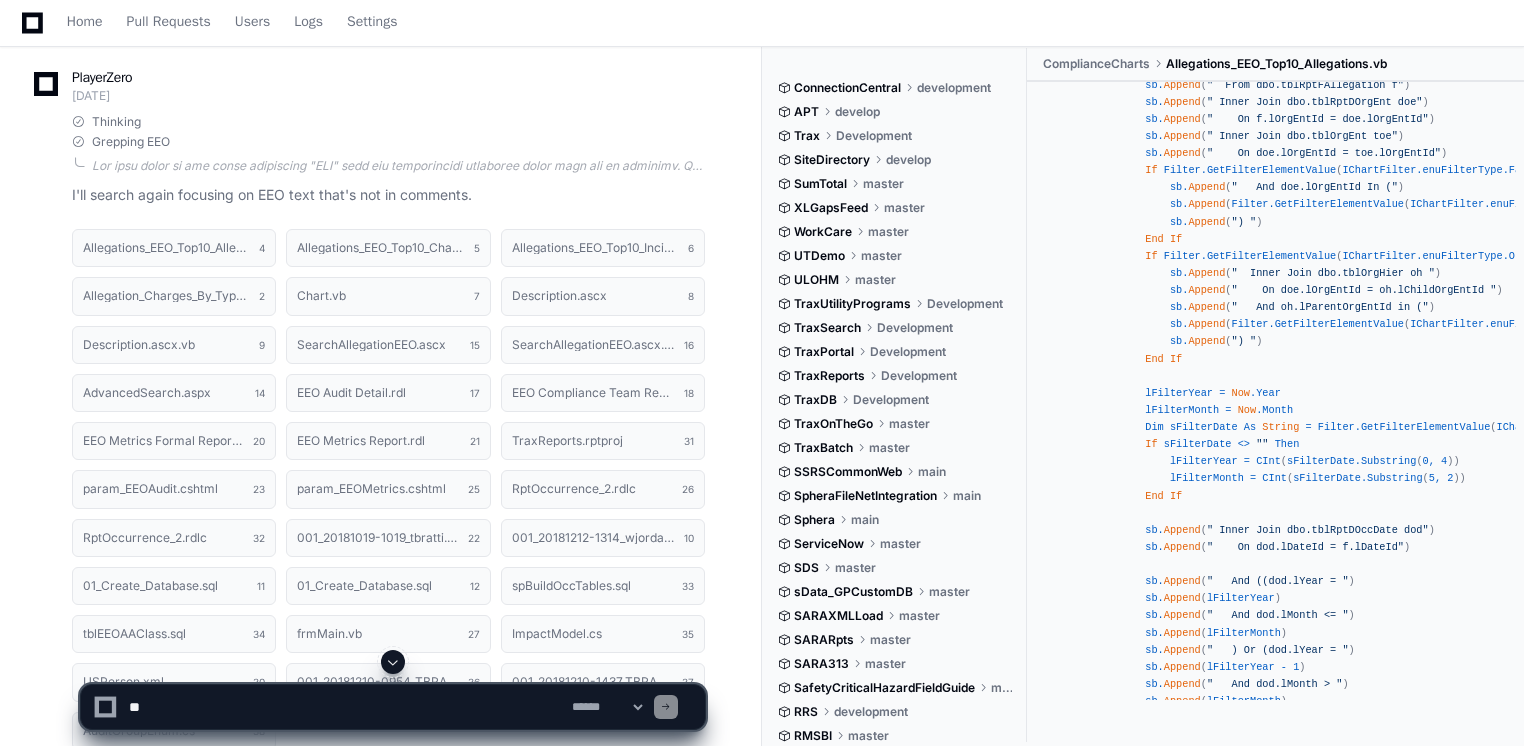 scroll, scrollTop: 1600, scrollLeft: 0, axis: vertical 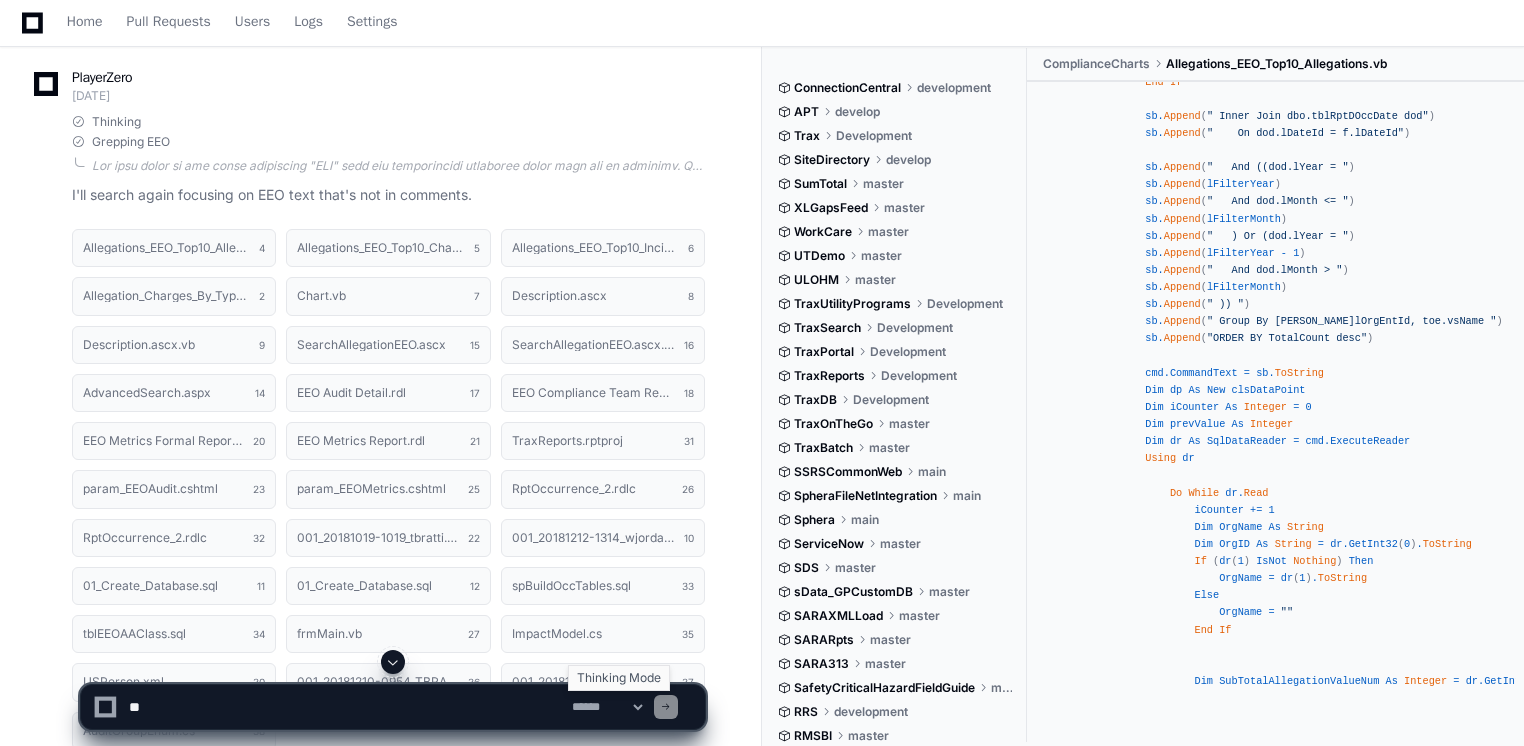 click on "**********" at bounding box center (607, 707) 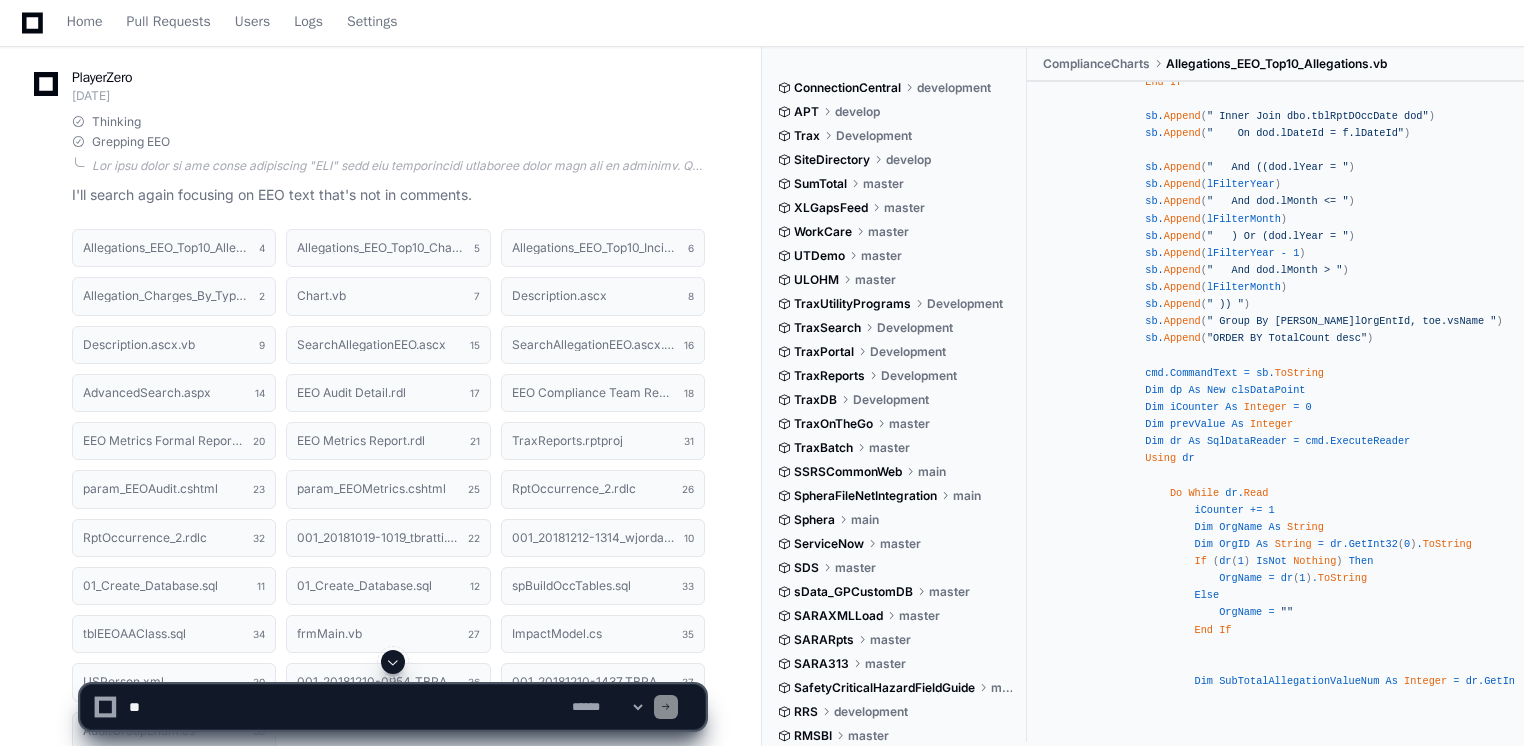select on "*********" 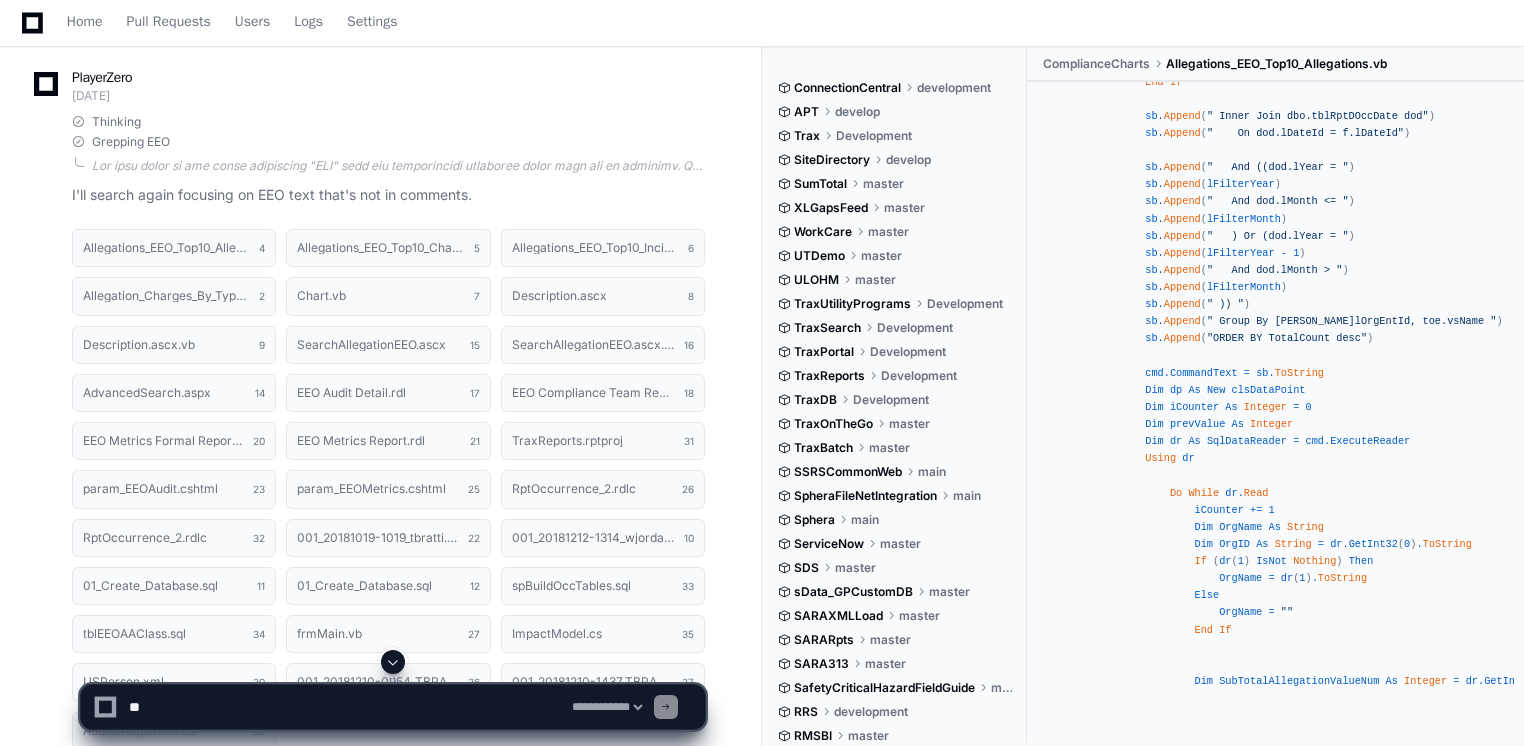 click on "**********" at bounding box center [607, 707] 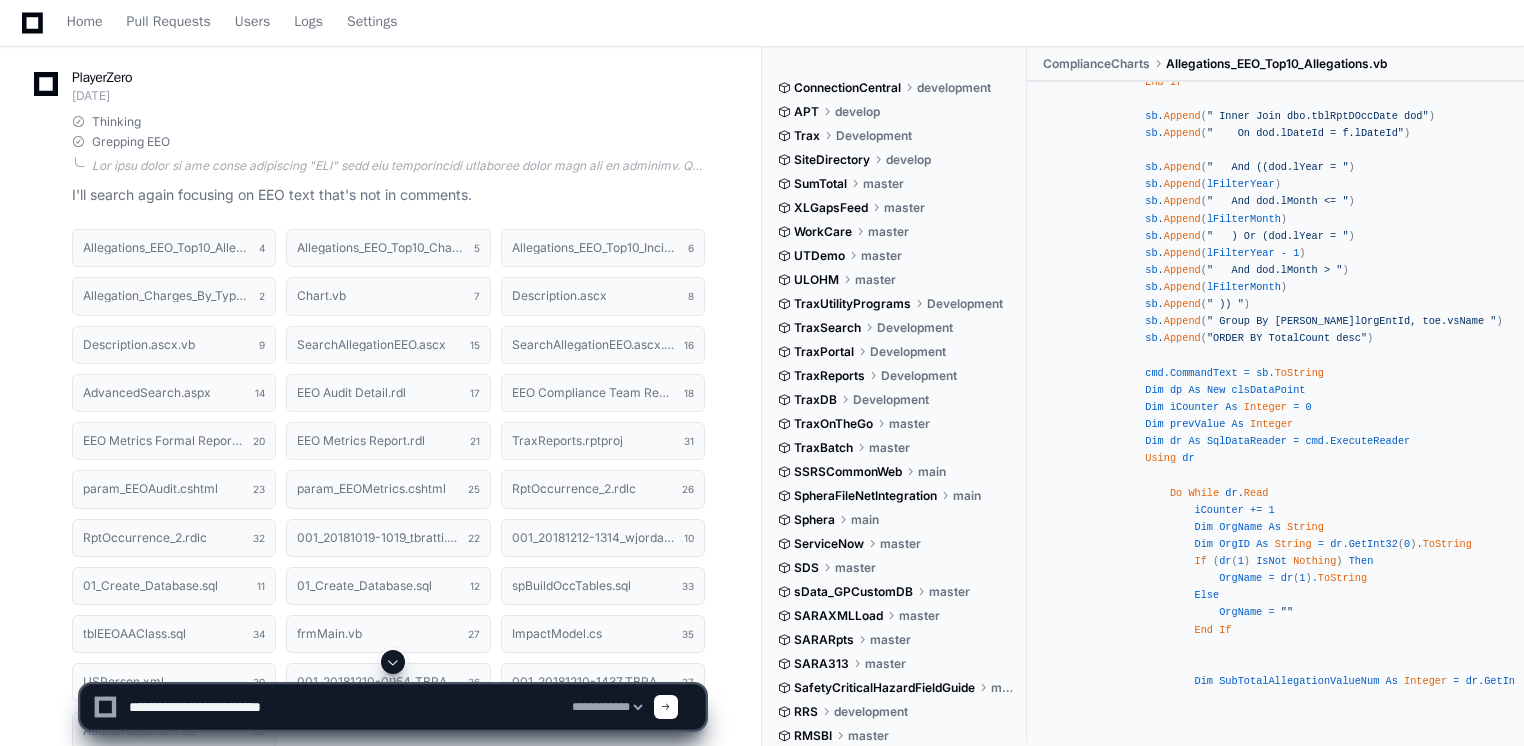 click 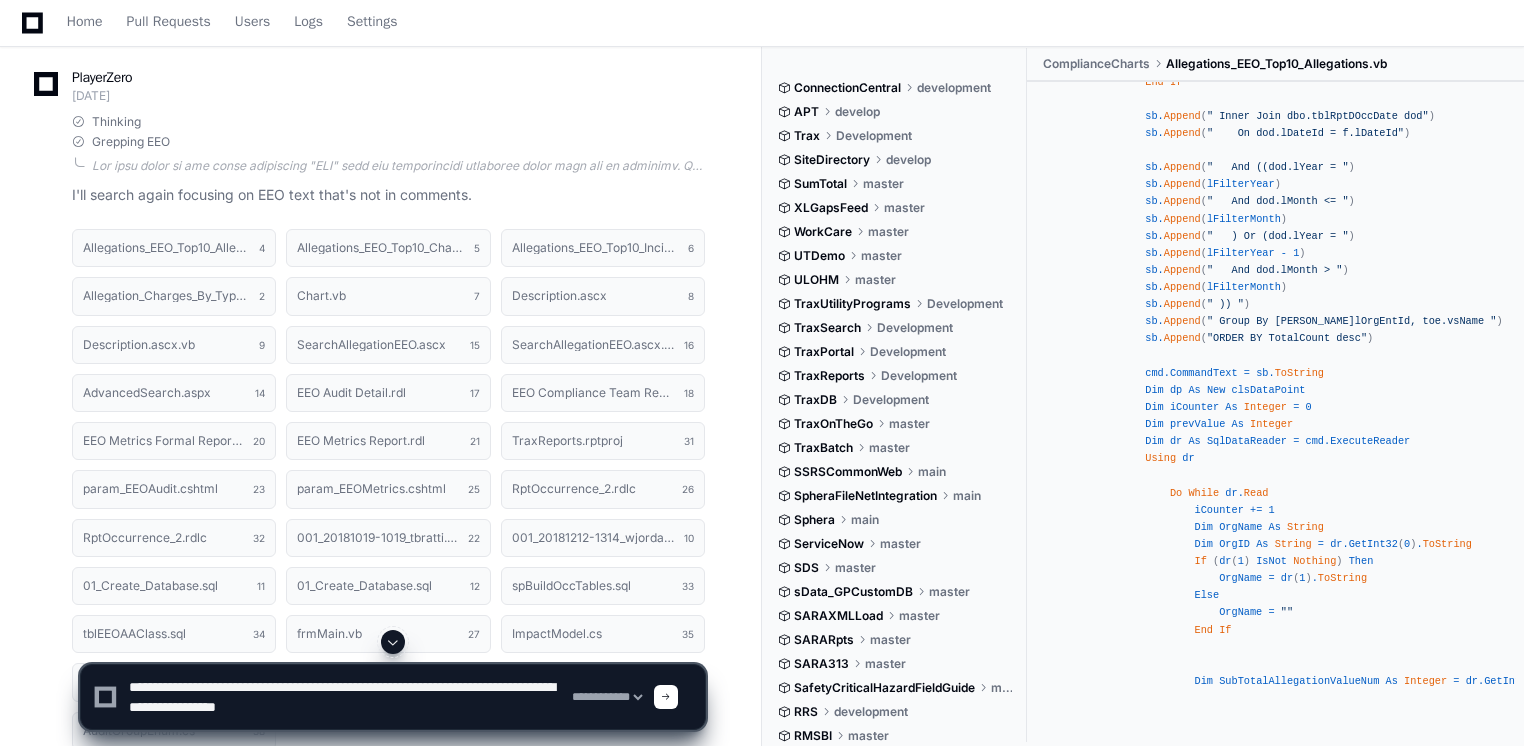 type on "**********" 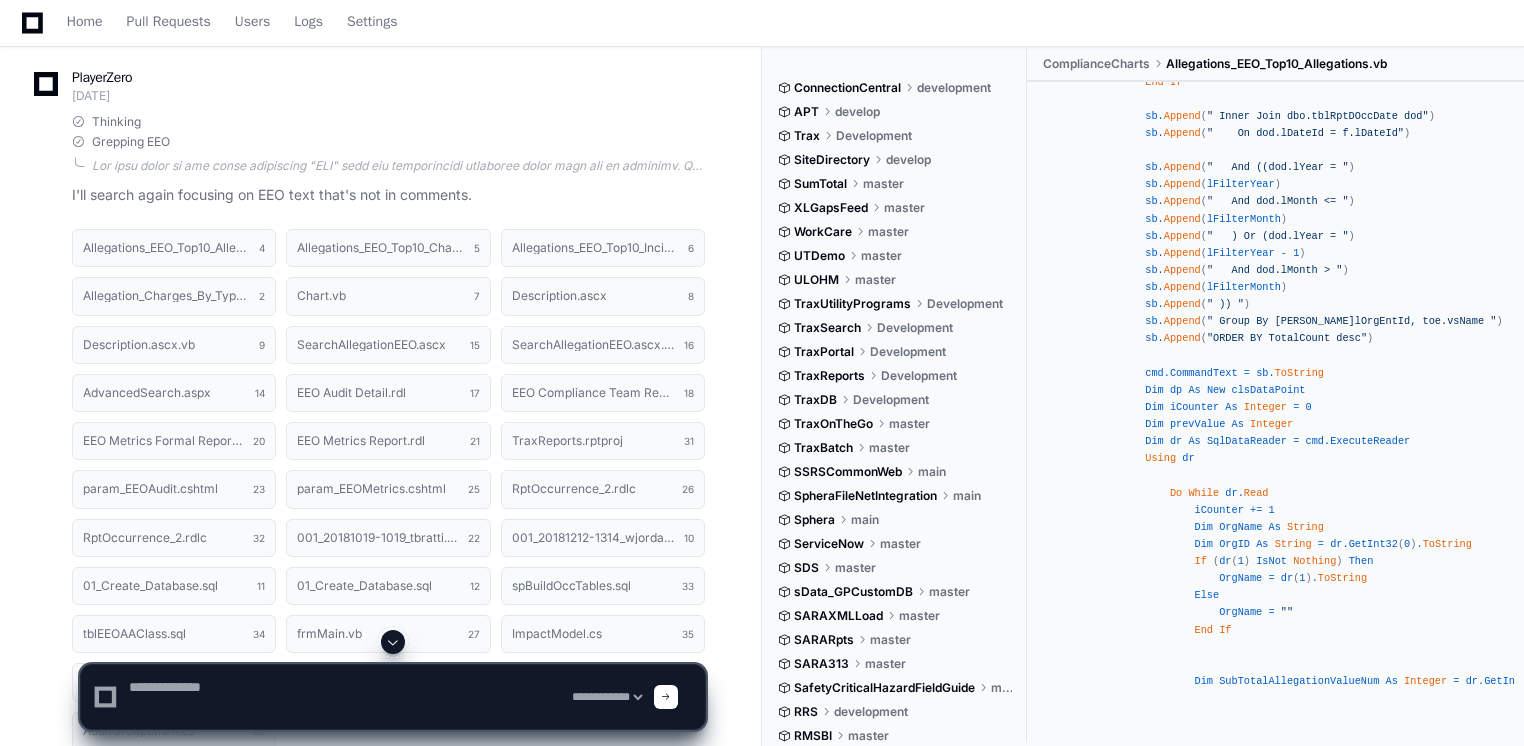 scroll, scrollTop: 0, scrollLeft: 0, axis: both 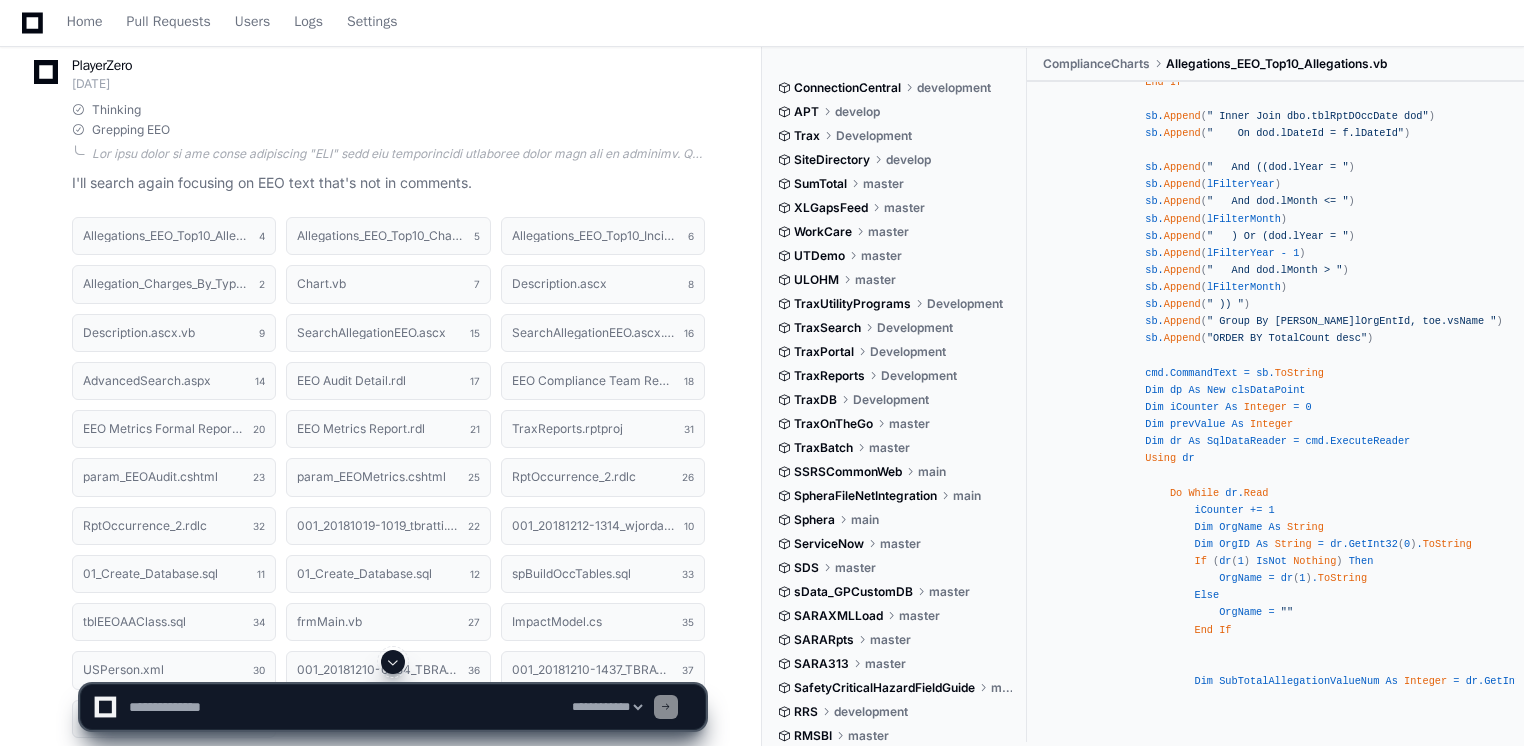 type 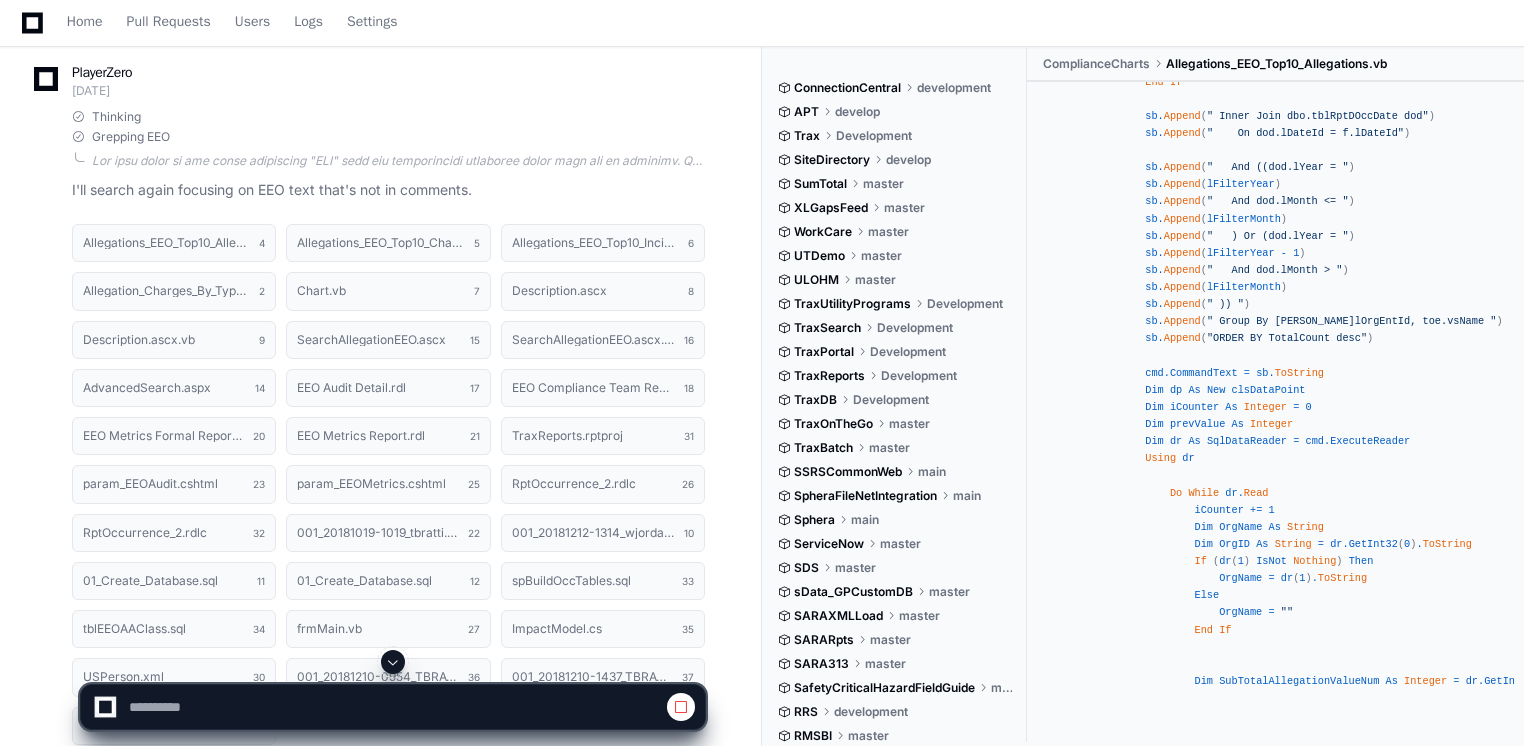 click 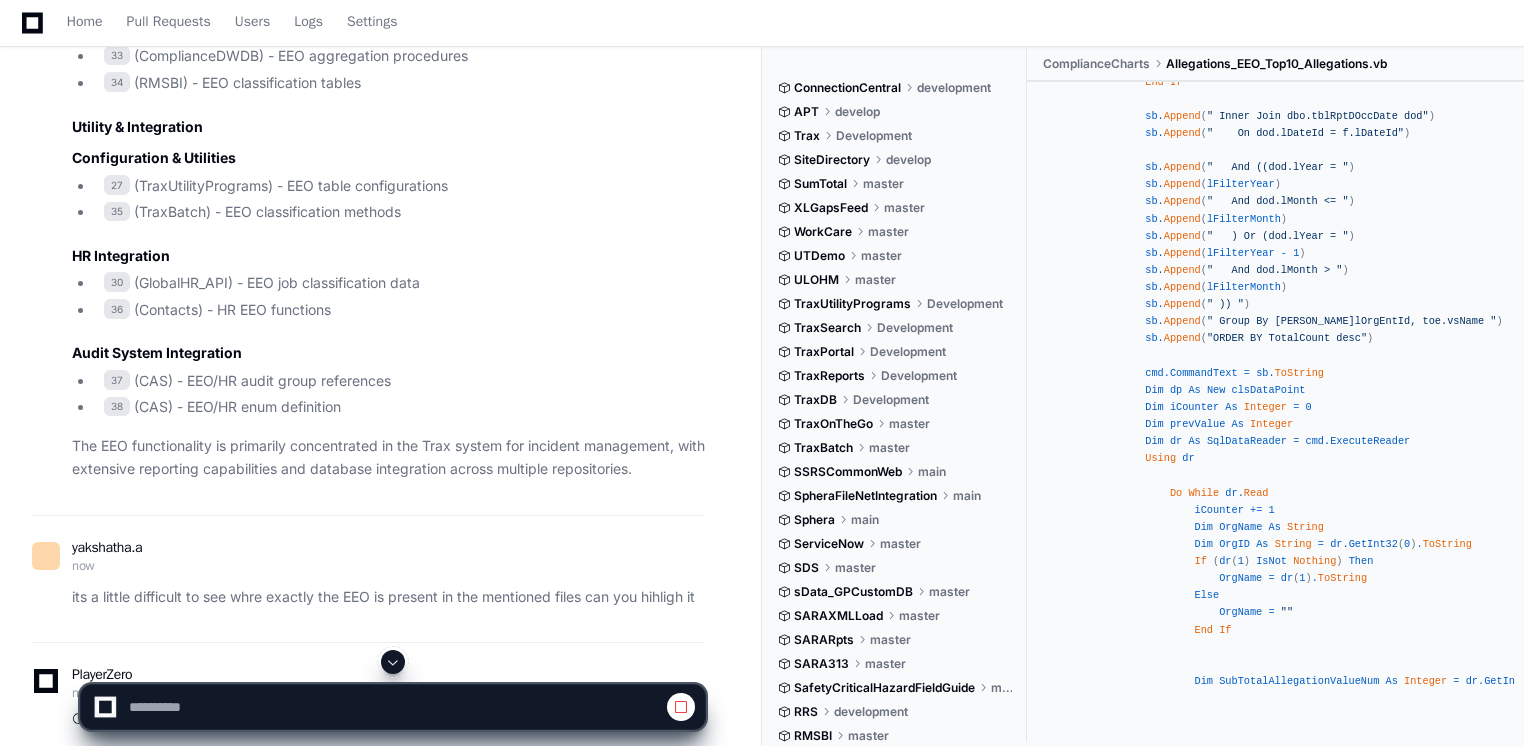 scroll, scrollTop: 4711, scrollLeft: 0, axis: vertical 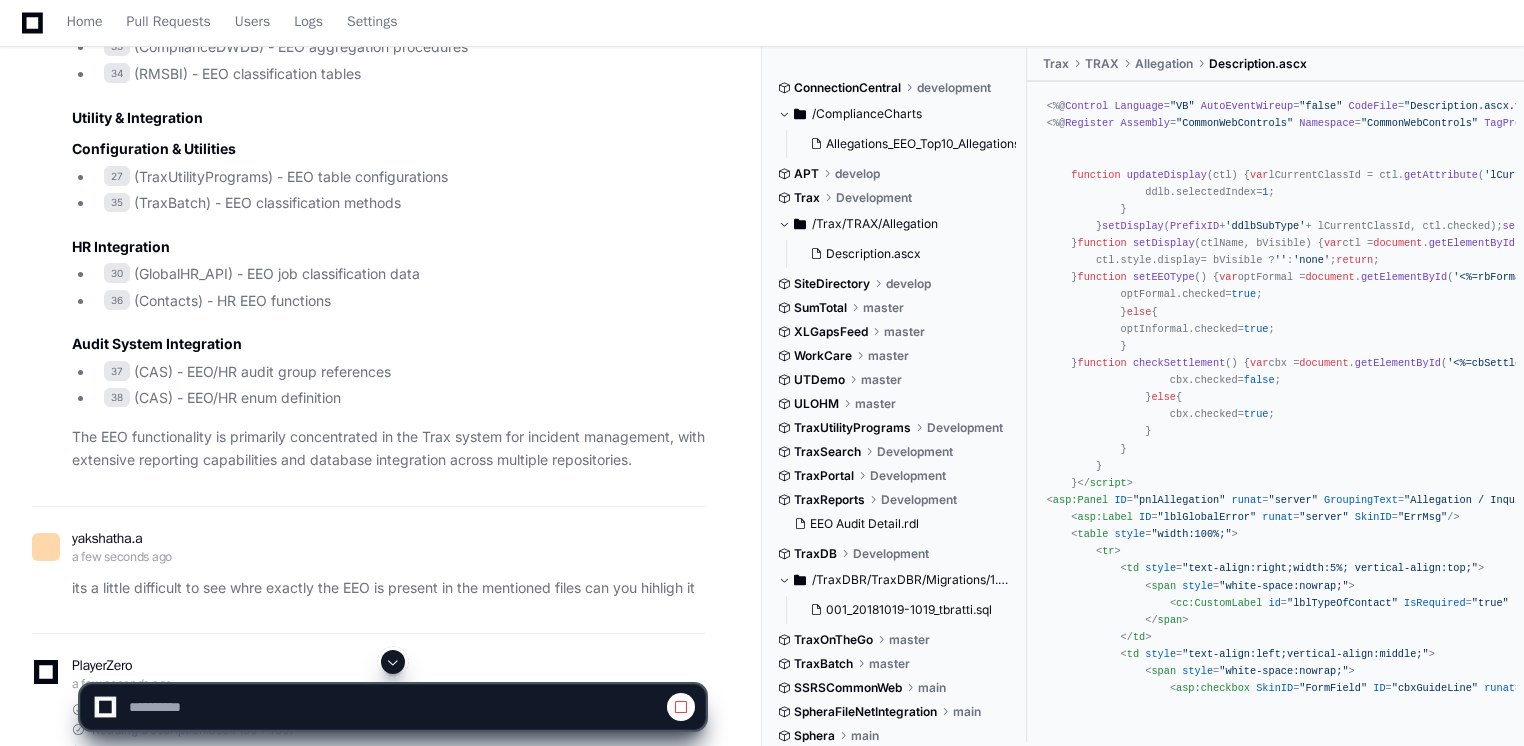 select on "*********" 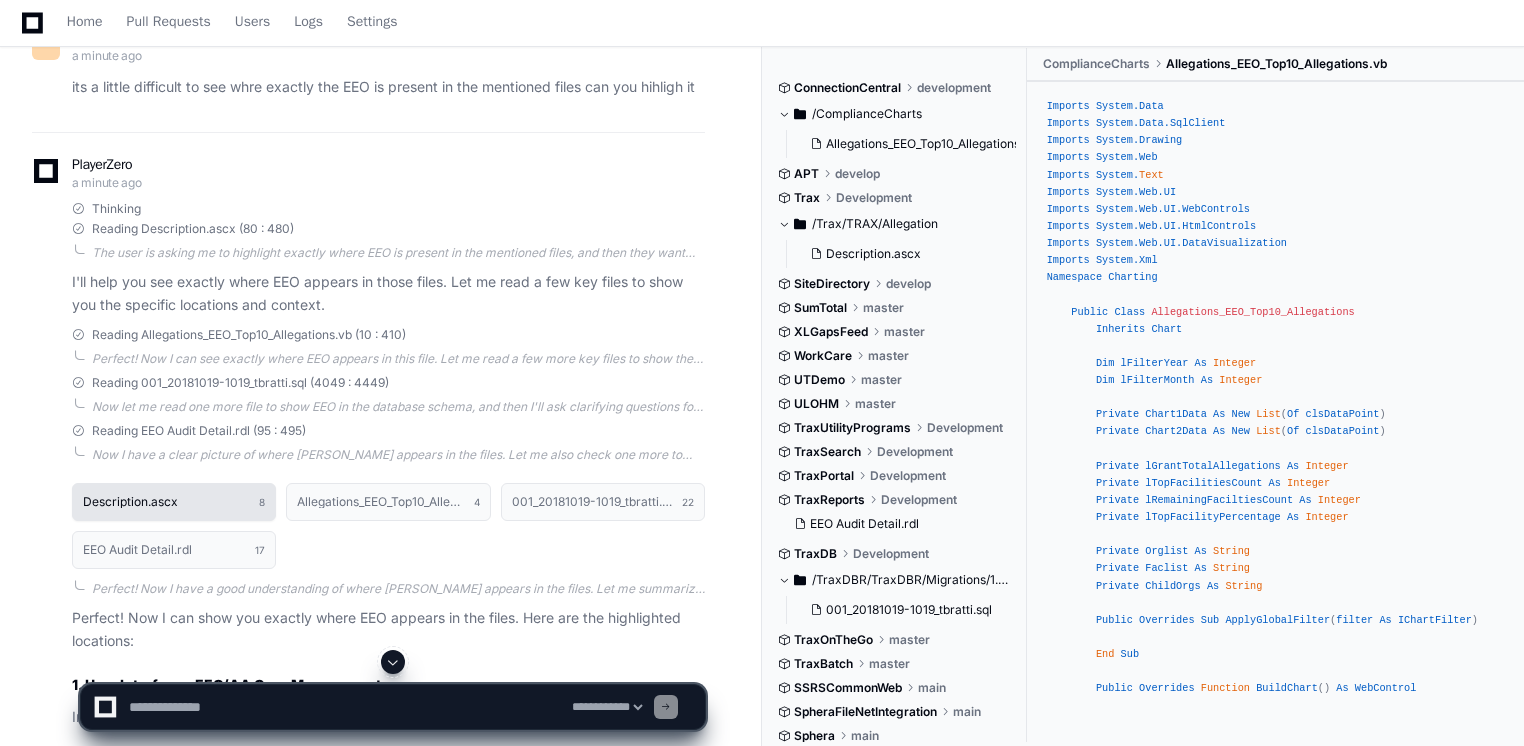 scroll, scrollTop: 5319, scrollLeft: 0, axis: vertical 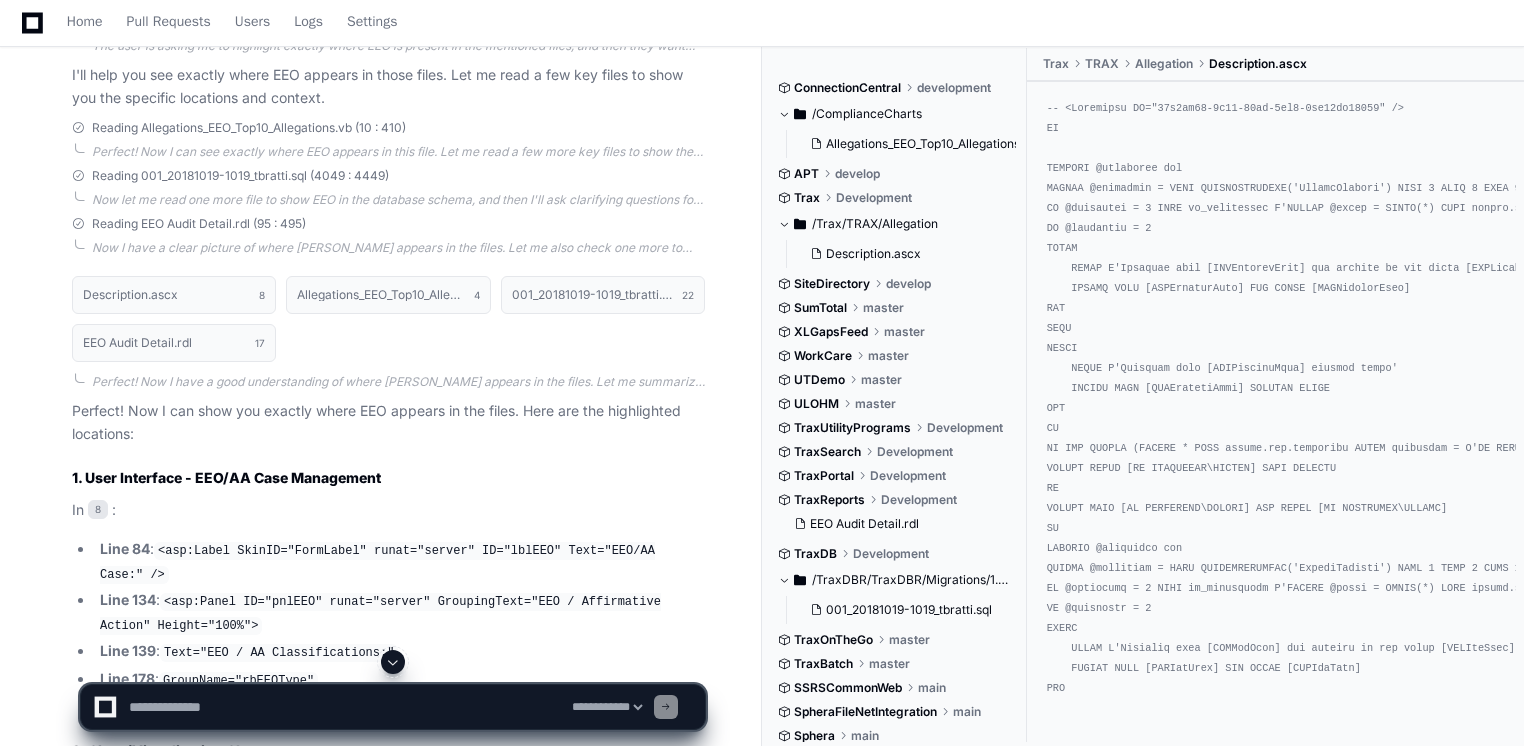 click 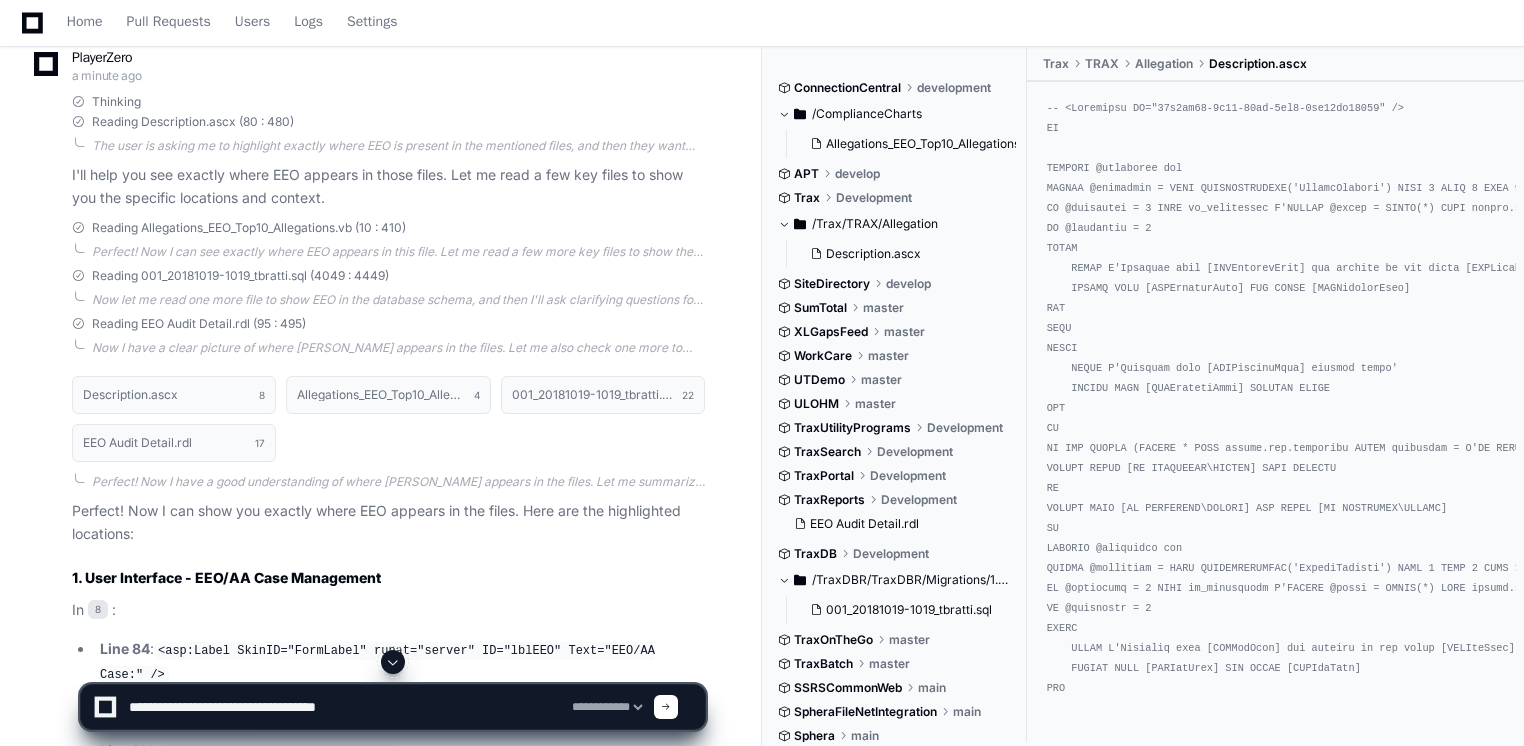 type on "**********" 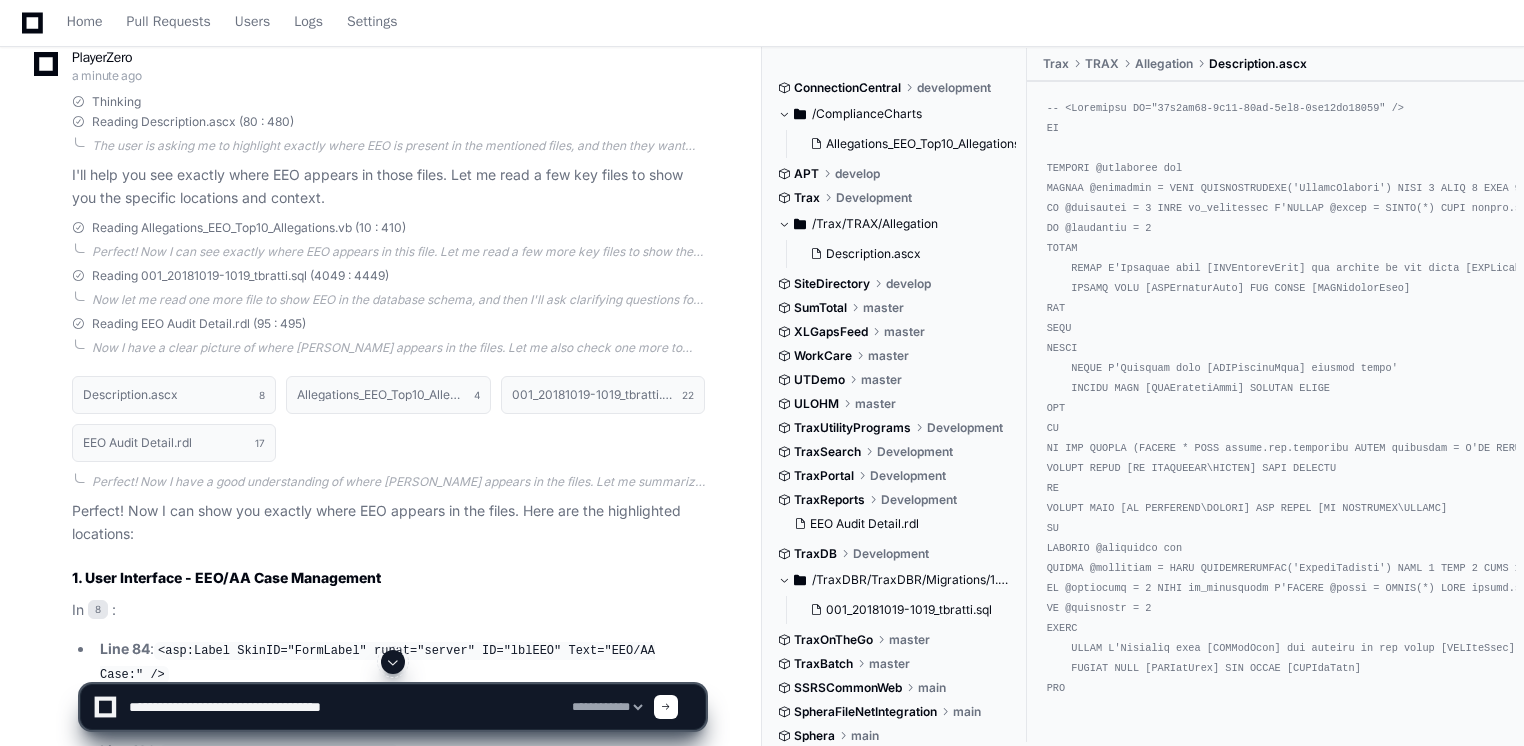 type 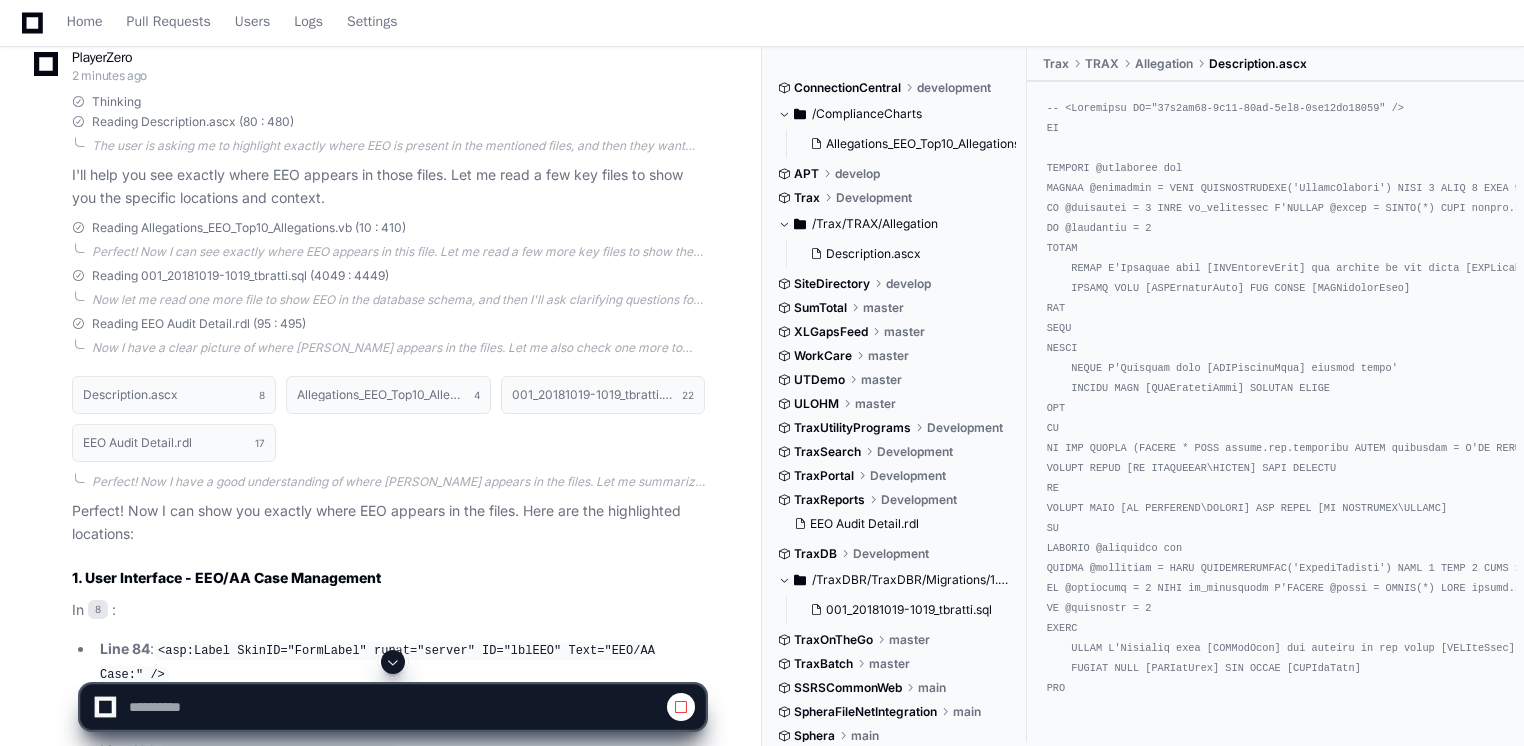 click 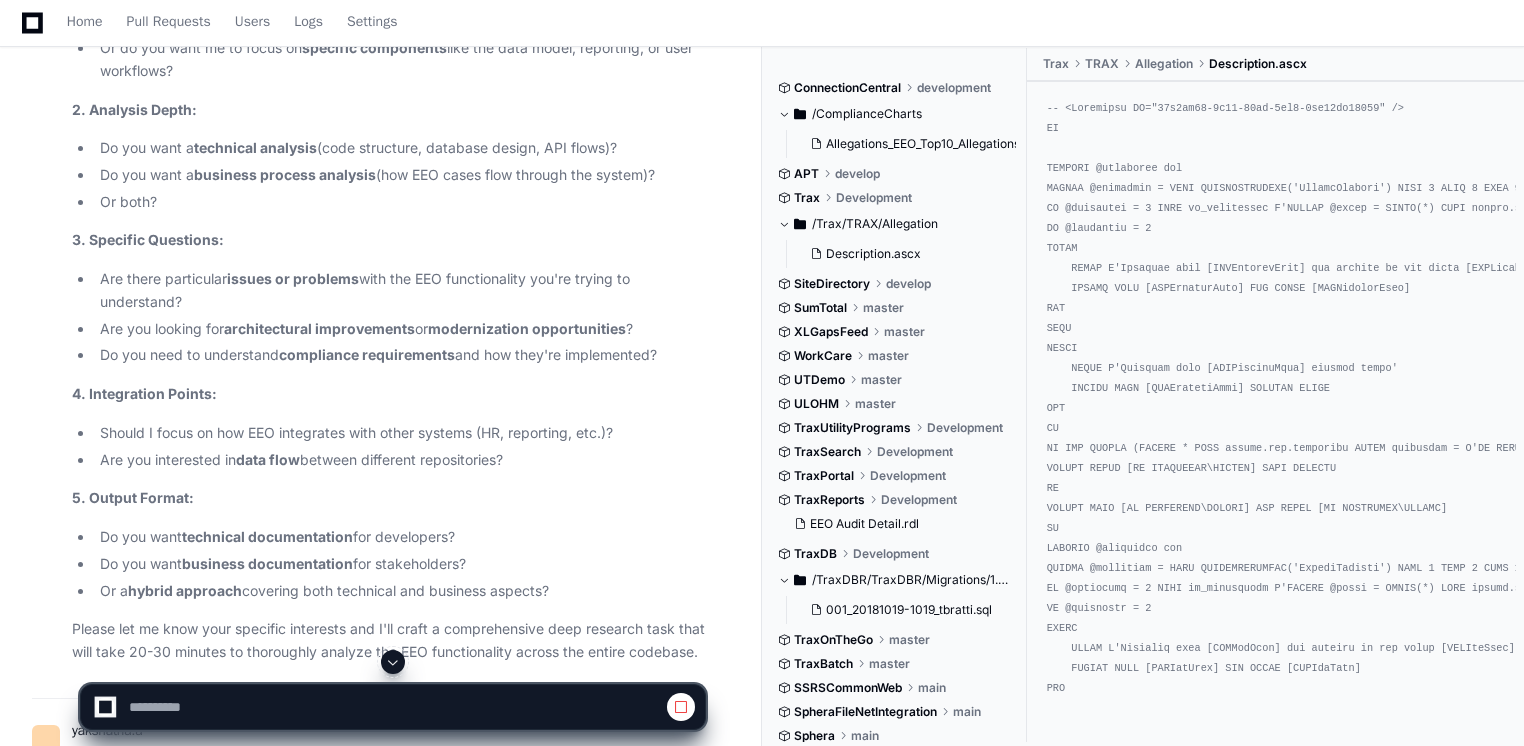 scroll, scrollTop: 7063, scrollLeft: 0, axis: vertical 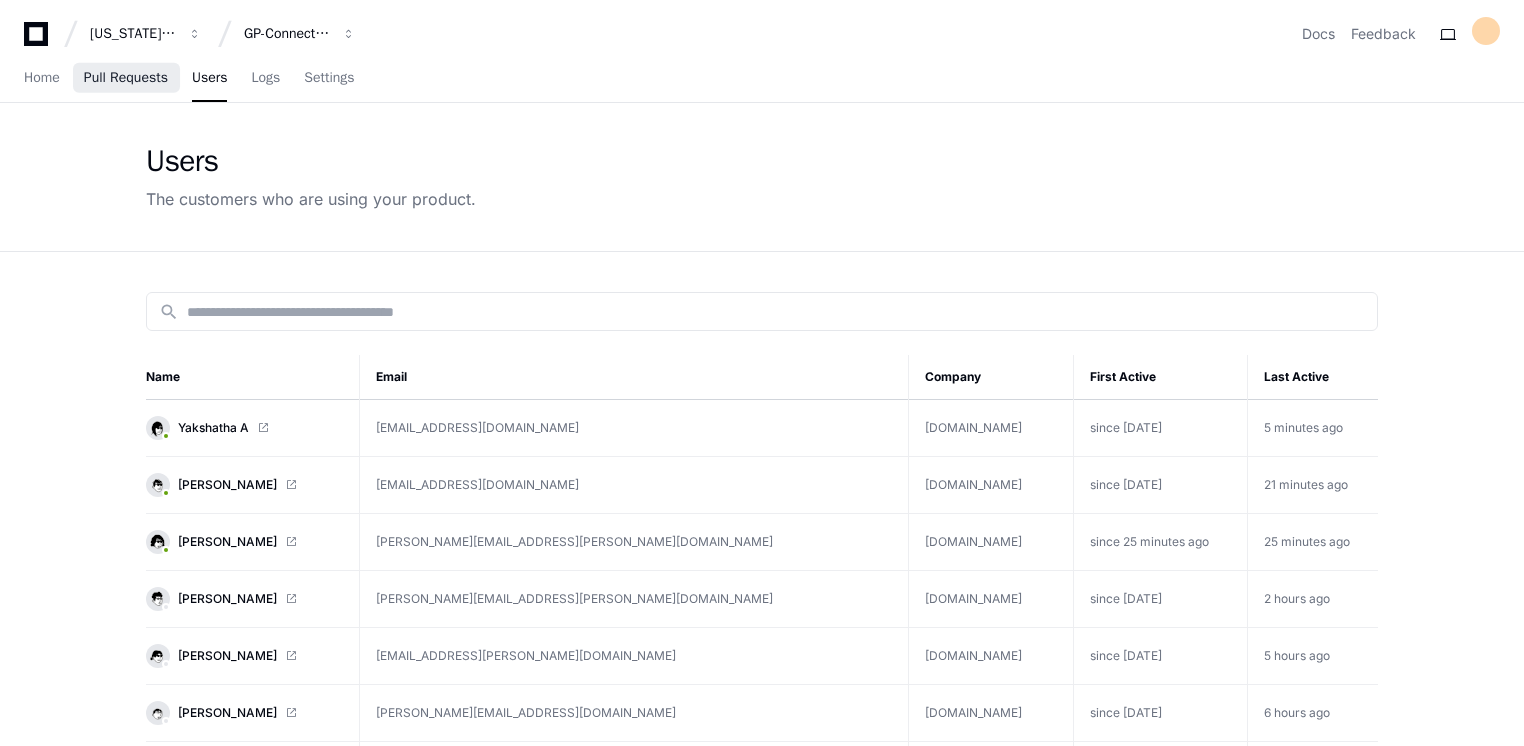 click on "Pull Requests" at bounding box center [126, 78] 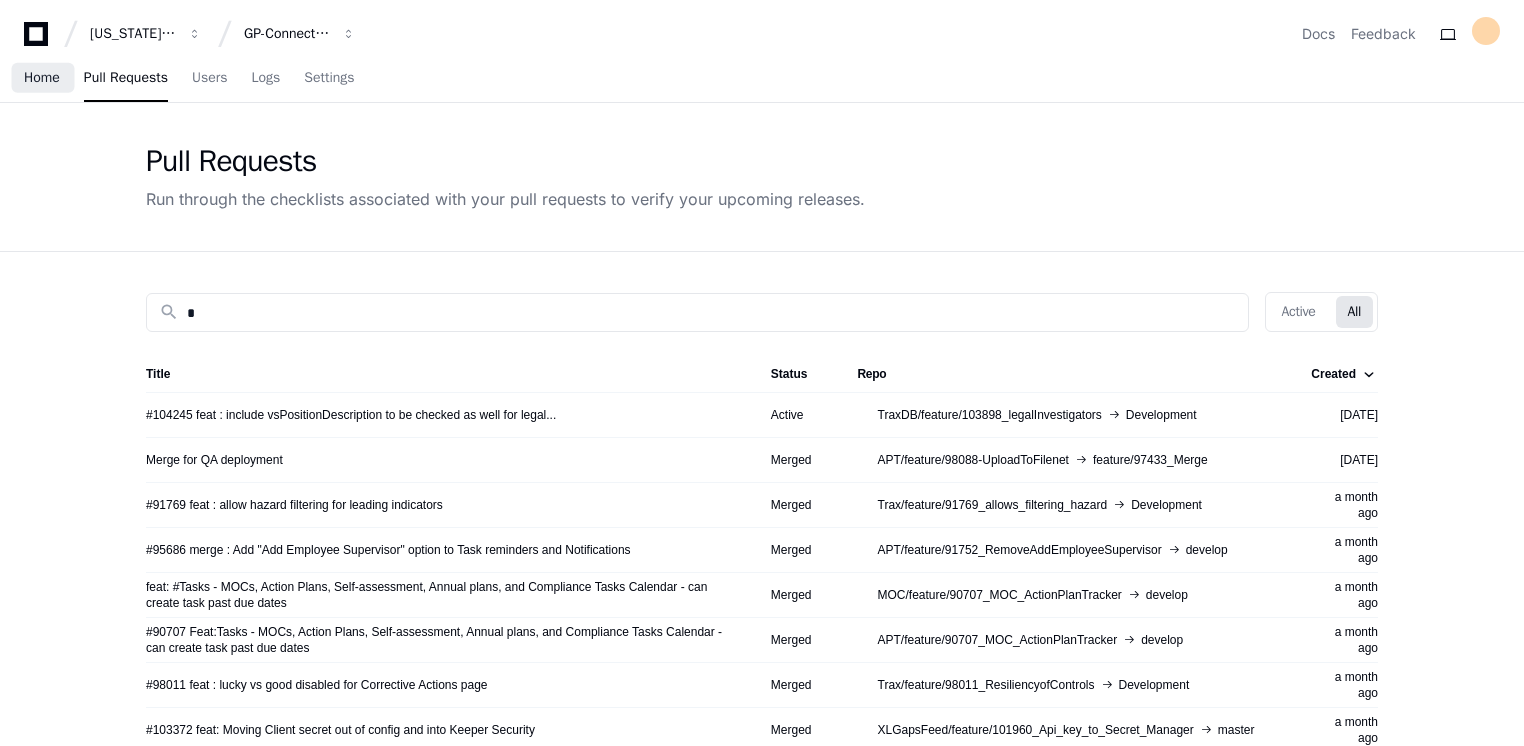 click on "Home" at bounding box center (42, 78) 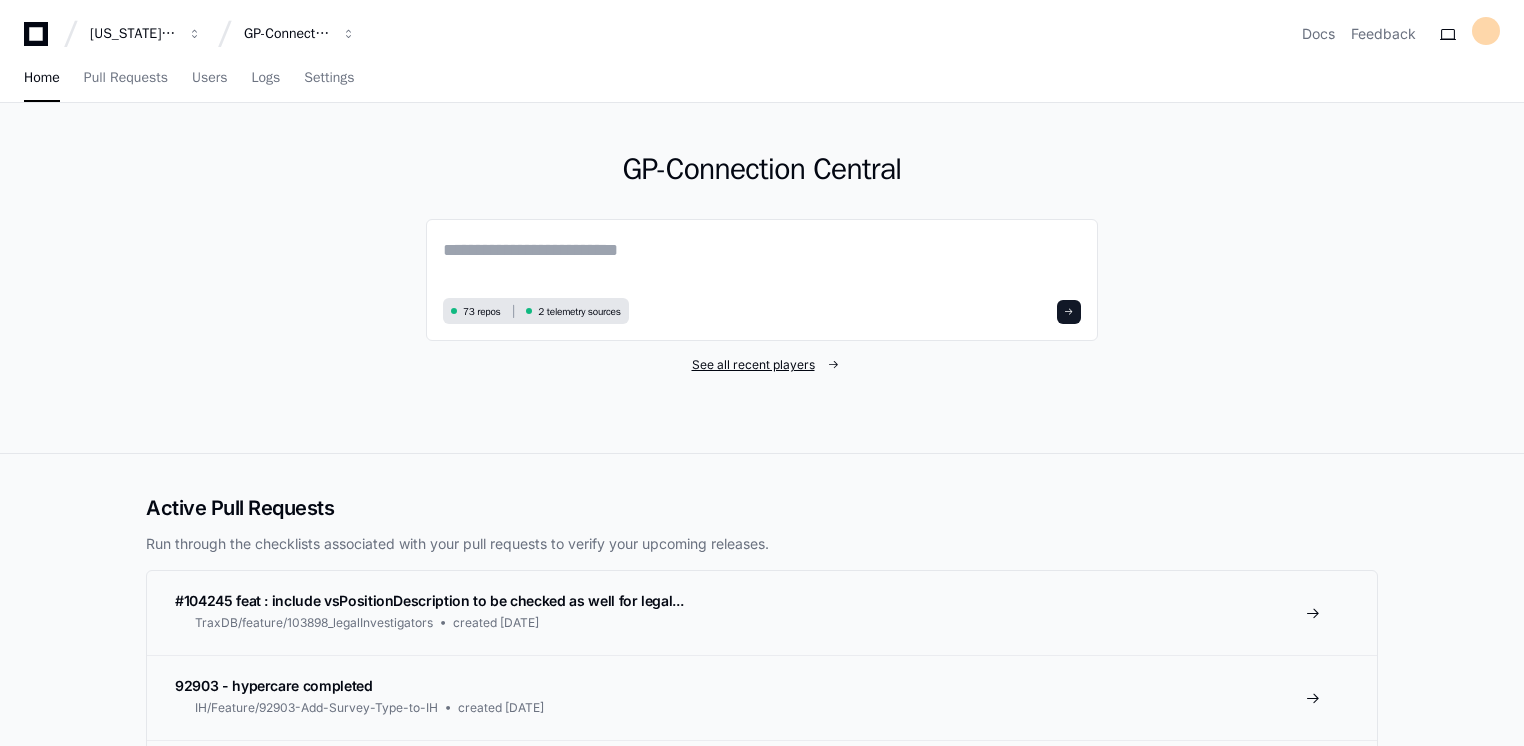click on "See all recent players" 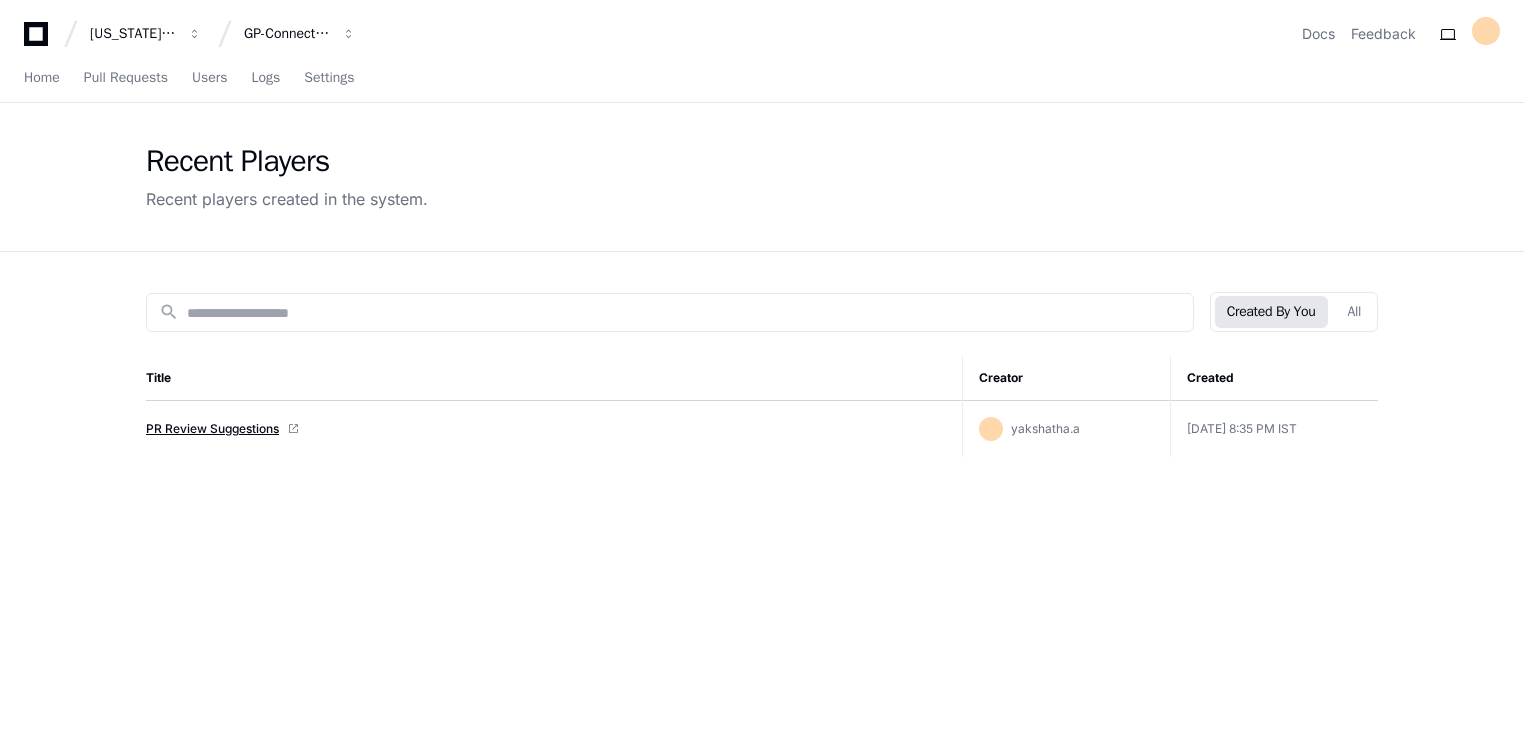 click on "PR Review Suggestions" 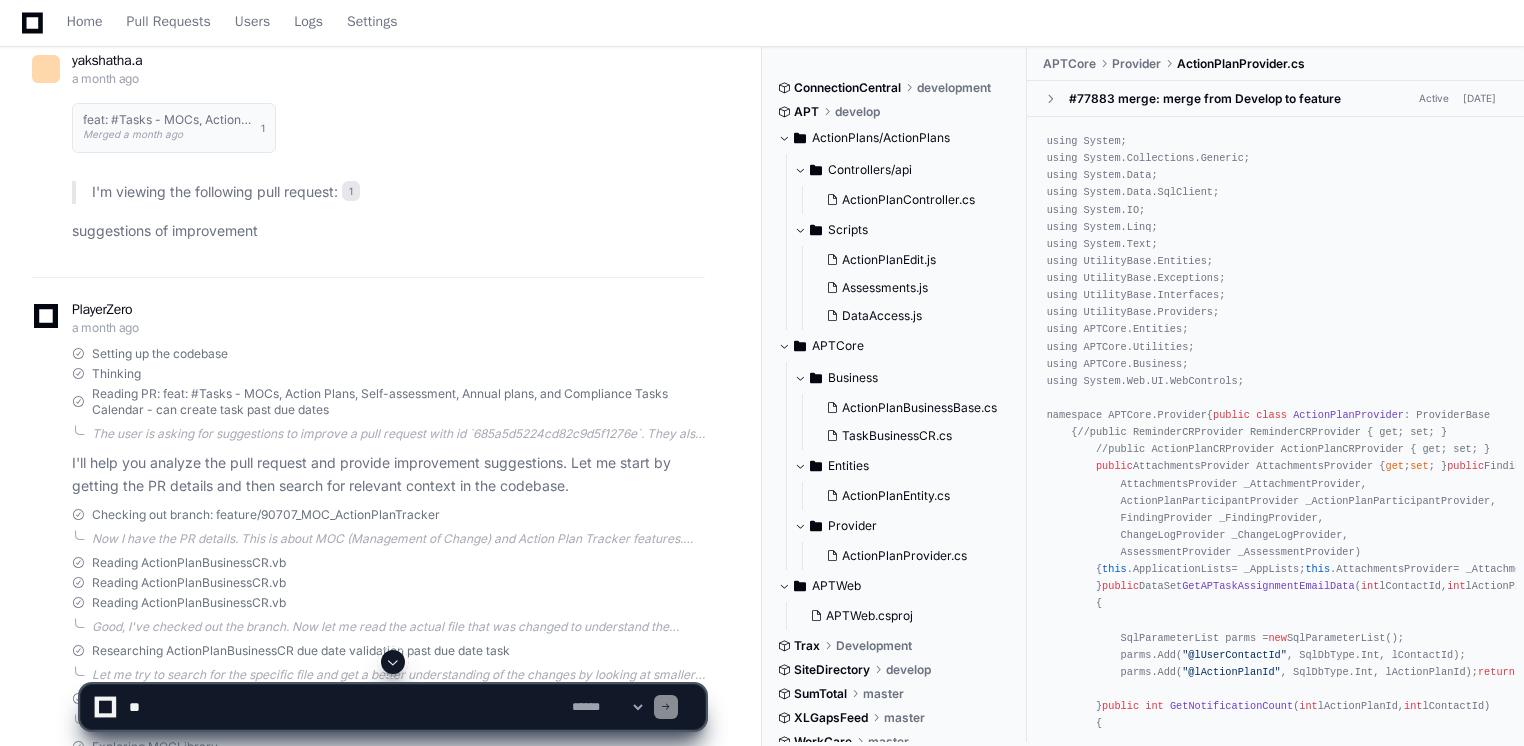 scroll, scrollTop: 400, scrollLeft: 0, axis: vertical 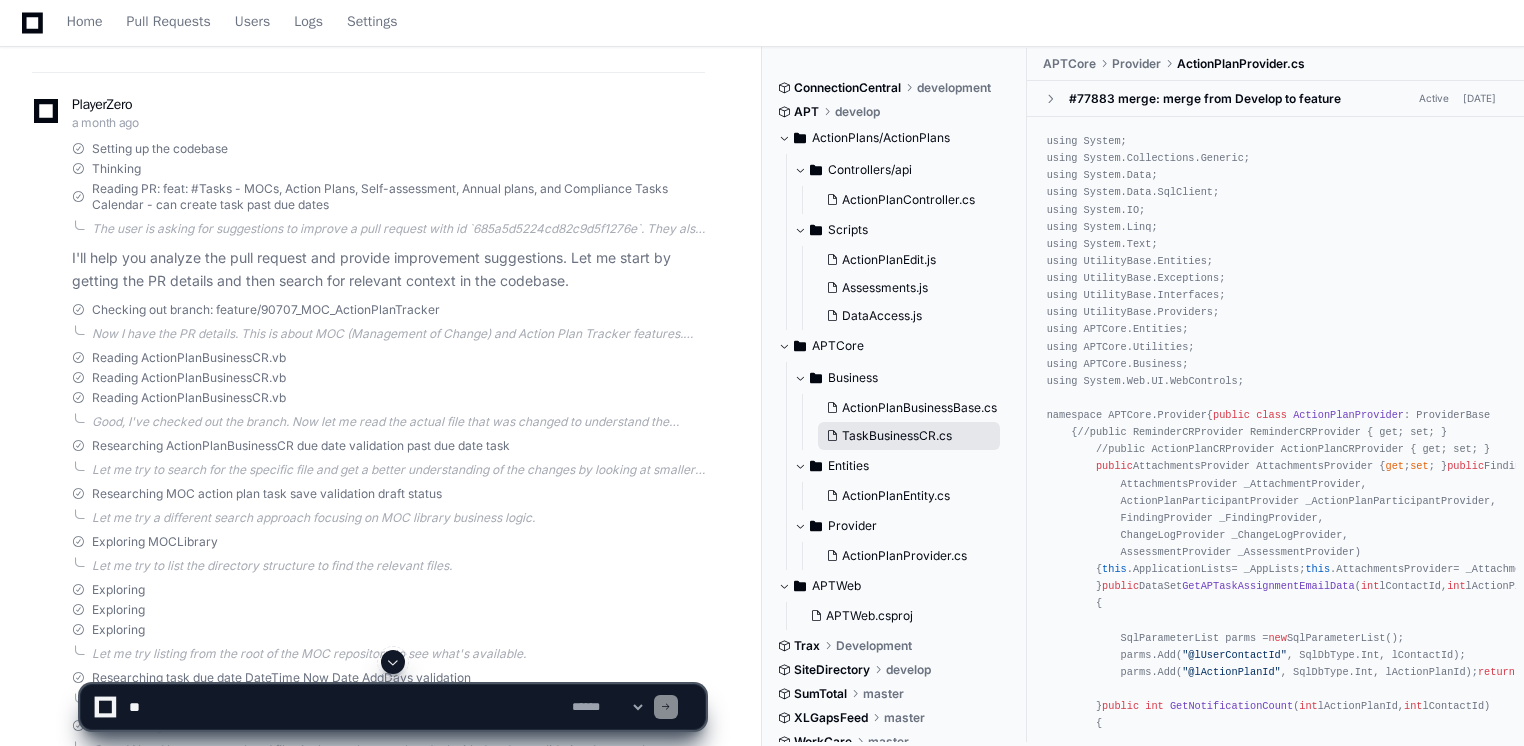 click on "TaskBusinessCR.cs" 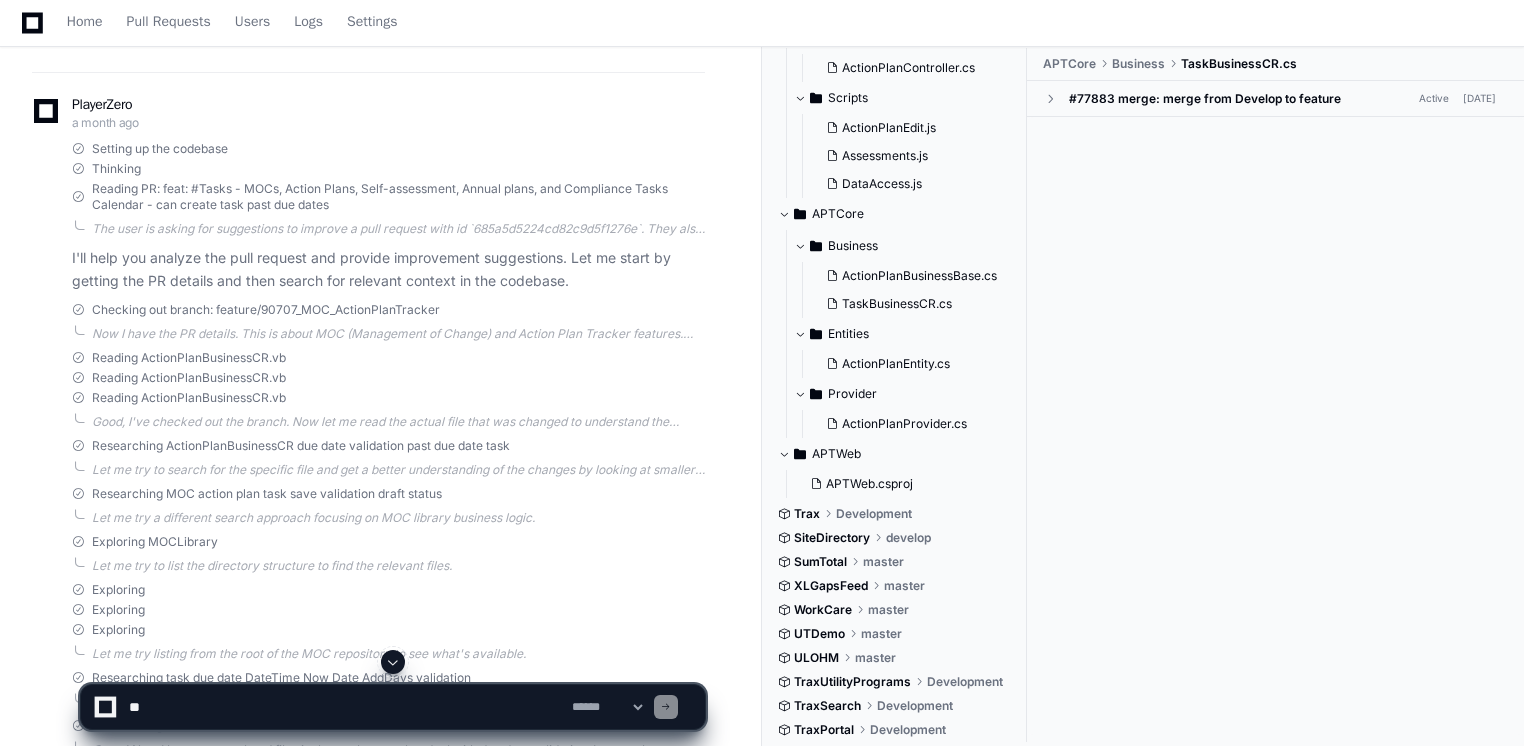 scroll, scrollTop: 500, scrollLeft: 0, axis: vertical 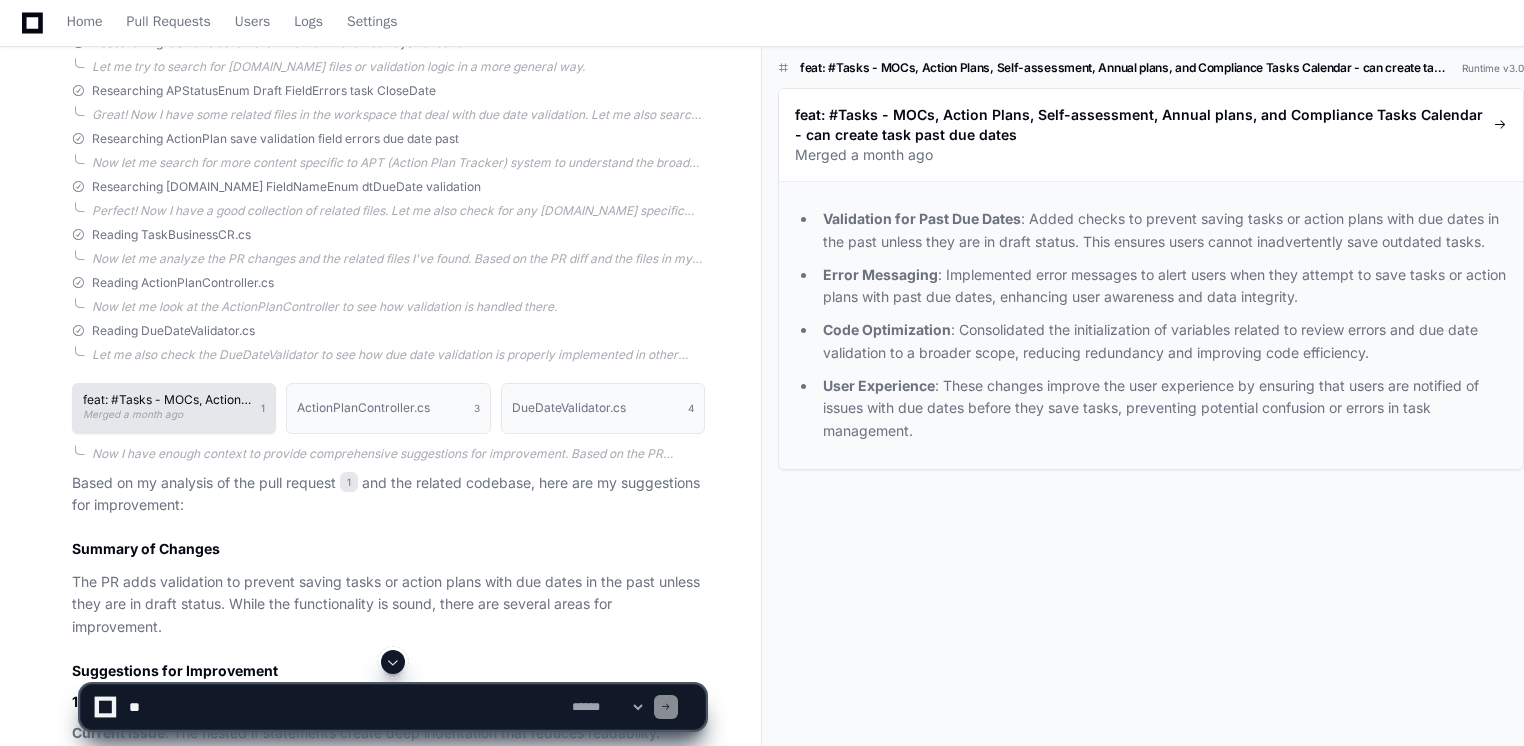 click on "feat: #Tasks - MOCs, Action Plans, Self-assessment, Annual plans, and Compliance Tasks Calendar - can create task past due dates" 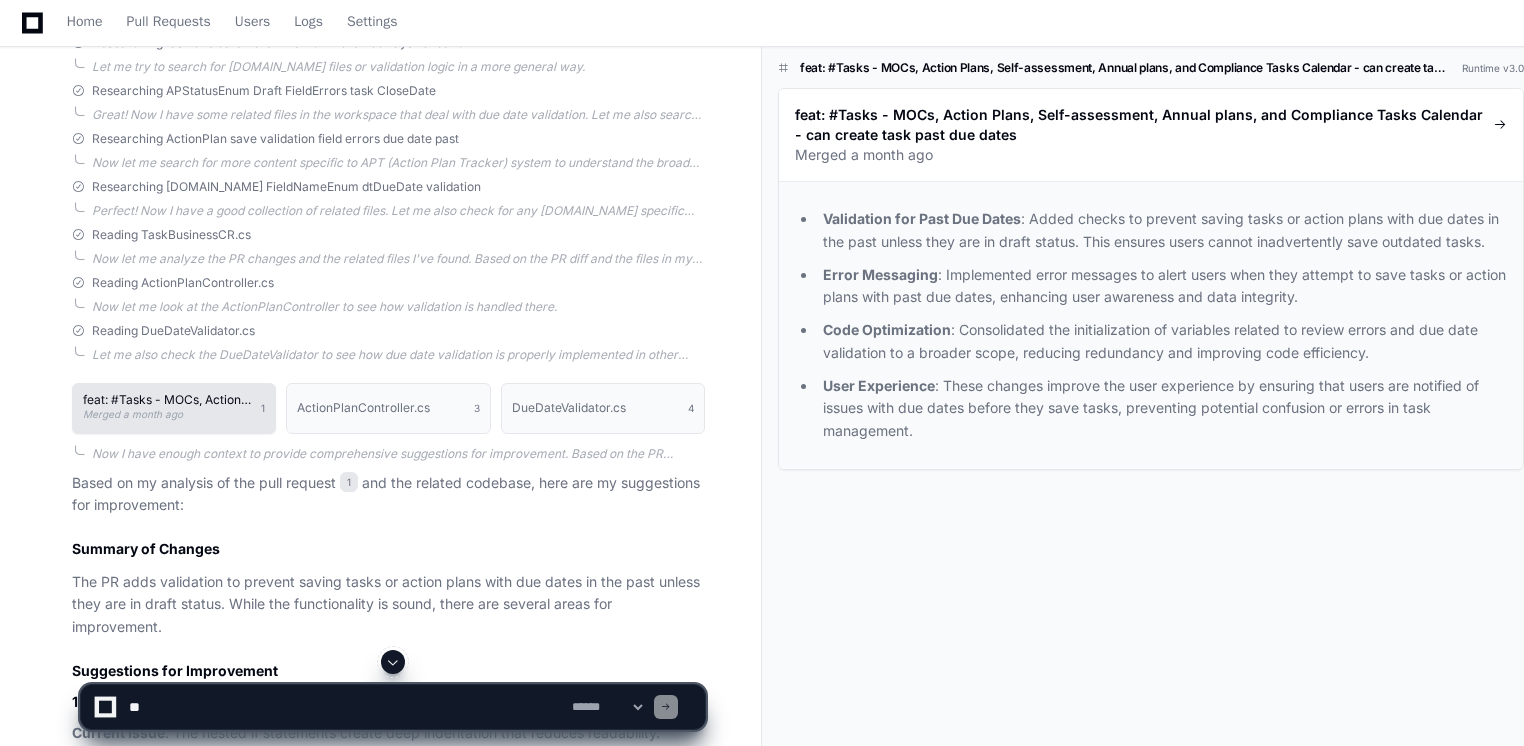 click on "feat: #Tasks - MOCs, Action Plans, Self-assessment, Annual plans, and Compliance Tasks Calendar - can create task past due dates" 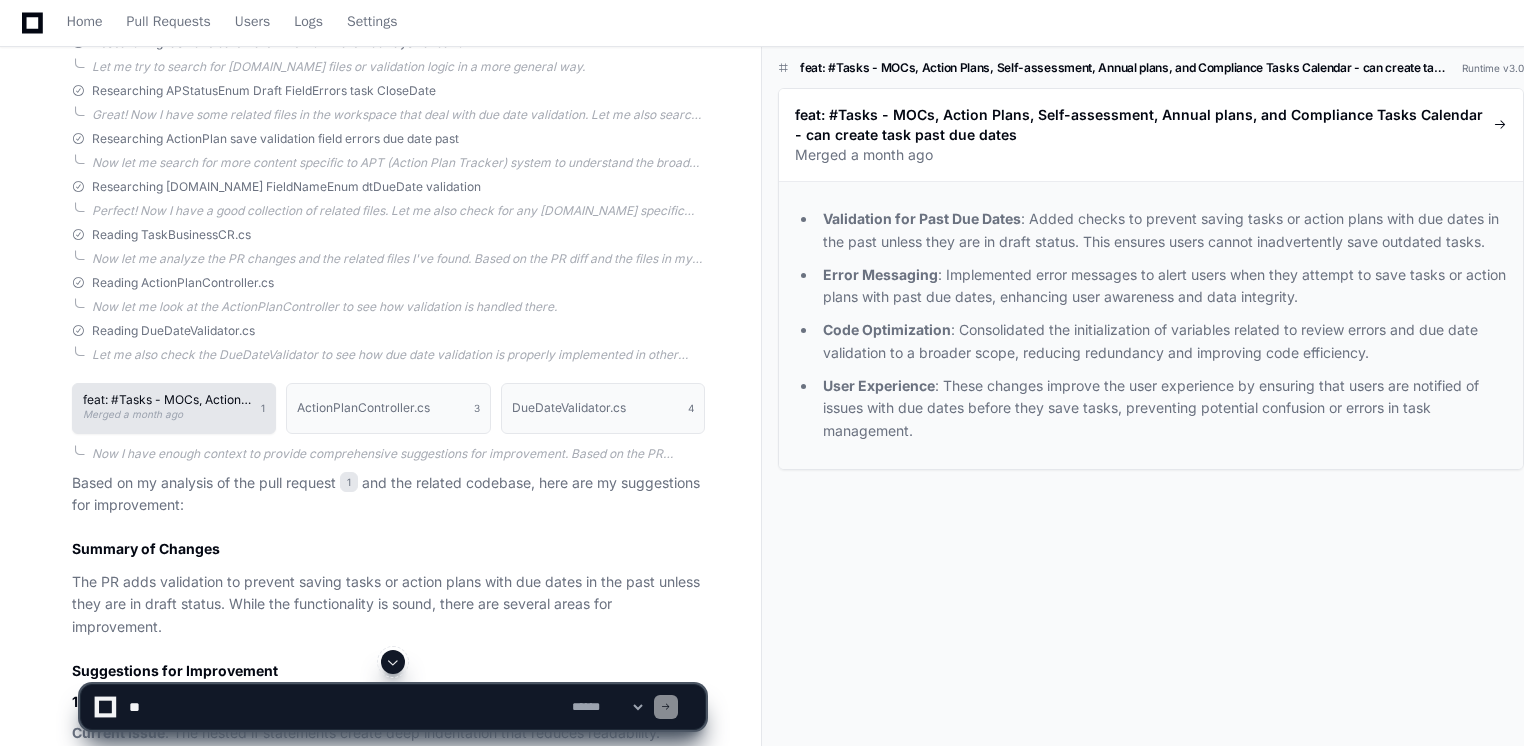 click on "feat: #Tasks - MOCs, Action Plans, Self-assessment, Annual plans, and Compliance Tasks Calendar - can create task past due dates" 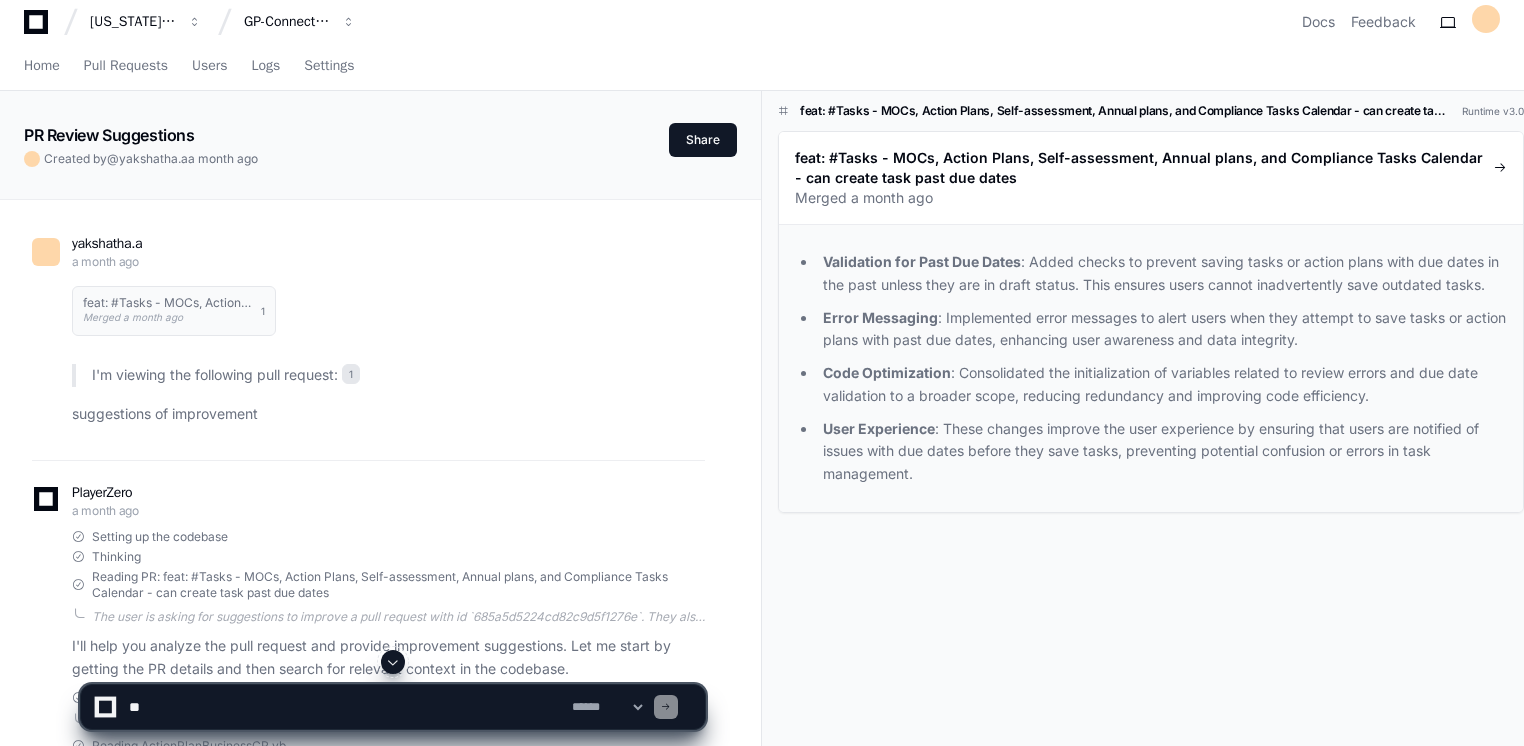 scroll, scrollTop: 0, scrollLeft: 0, axis: both 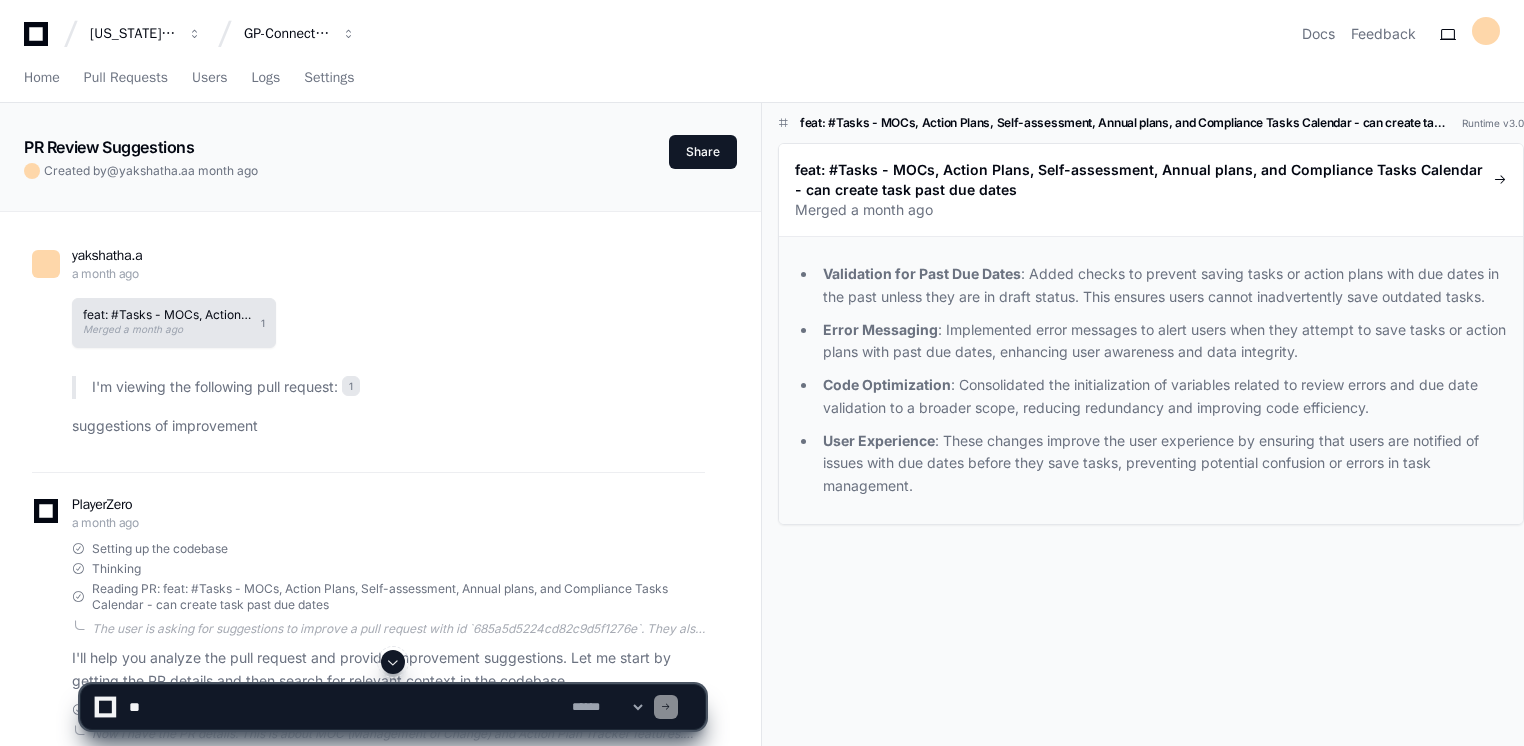click on "feat: #Tasks - MOCs, Action Plans, Self-assessment, Annual plans, and Compliance Tasks Calendar - can create task past due dates" 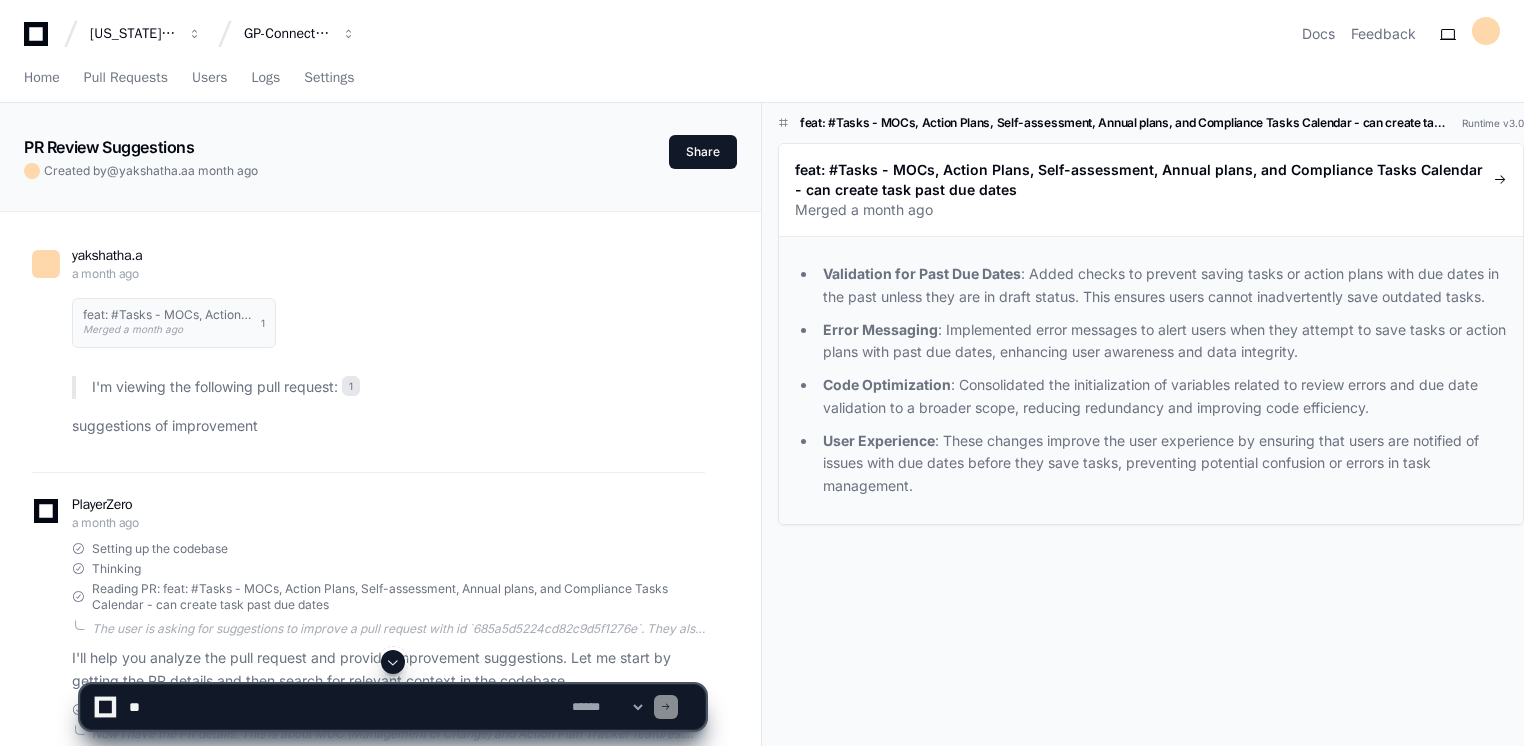 click on "suggestions of improvement" 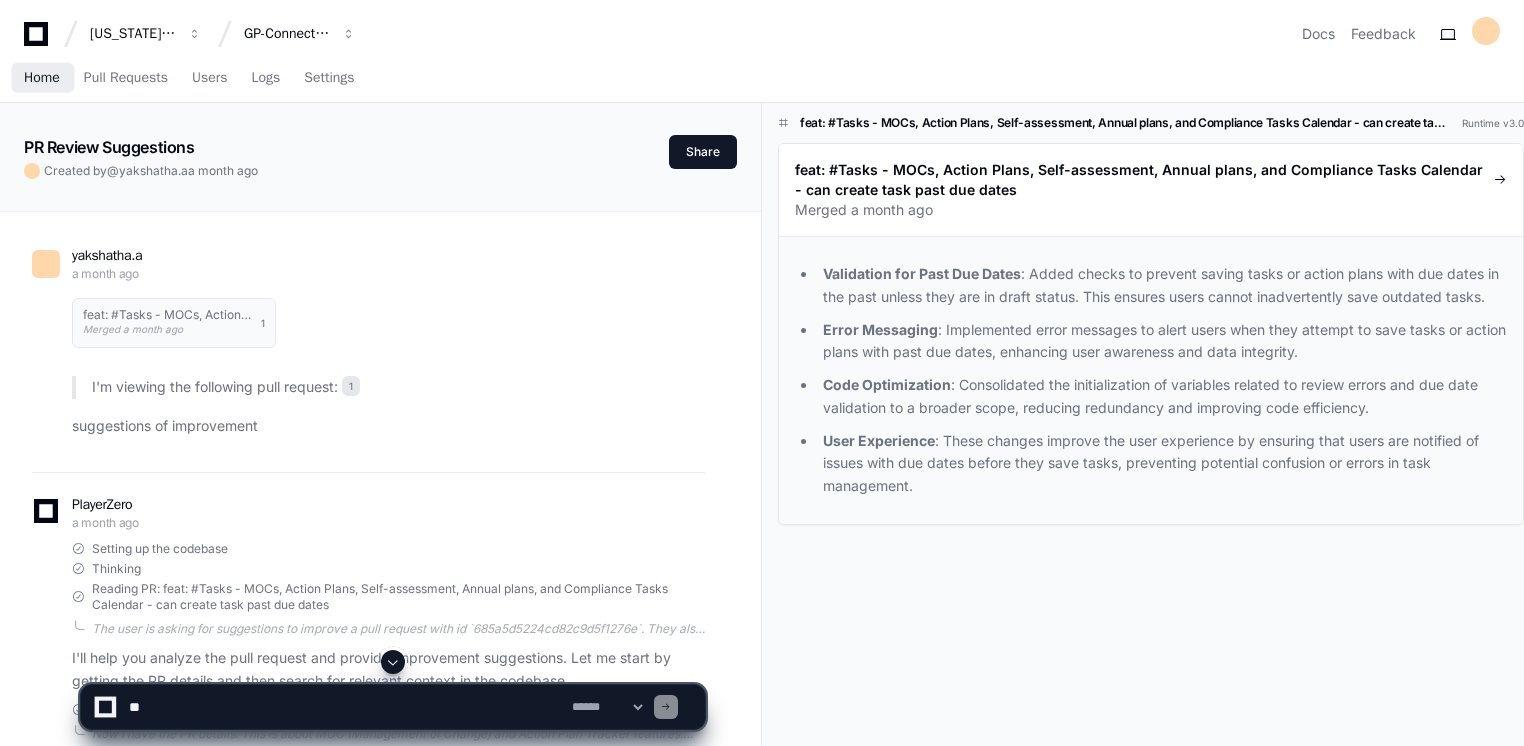 click on "Home" at bounding box center (42, 78) 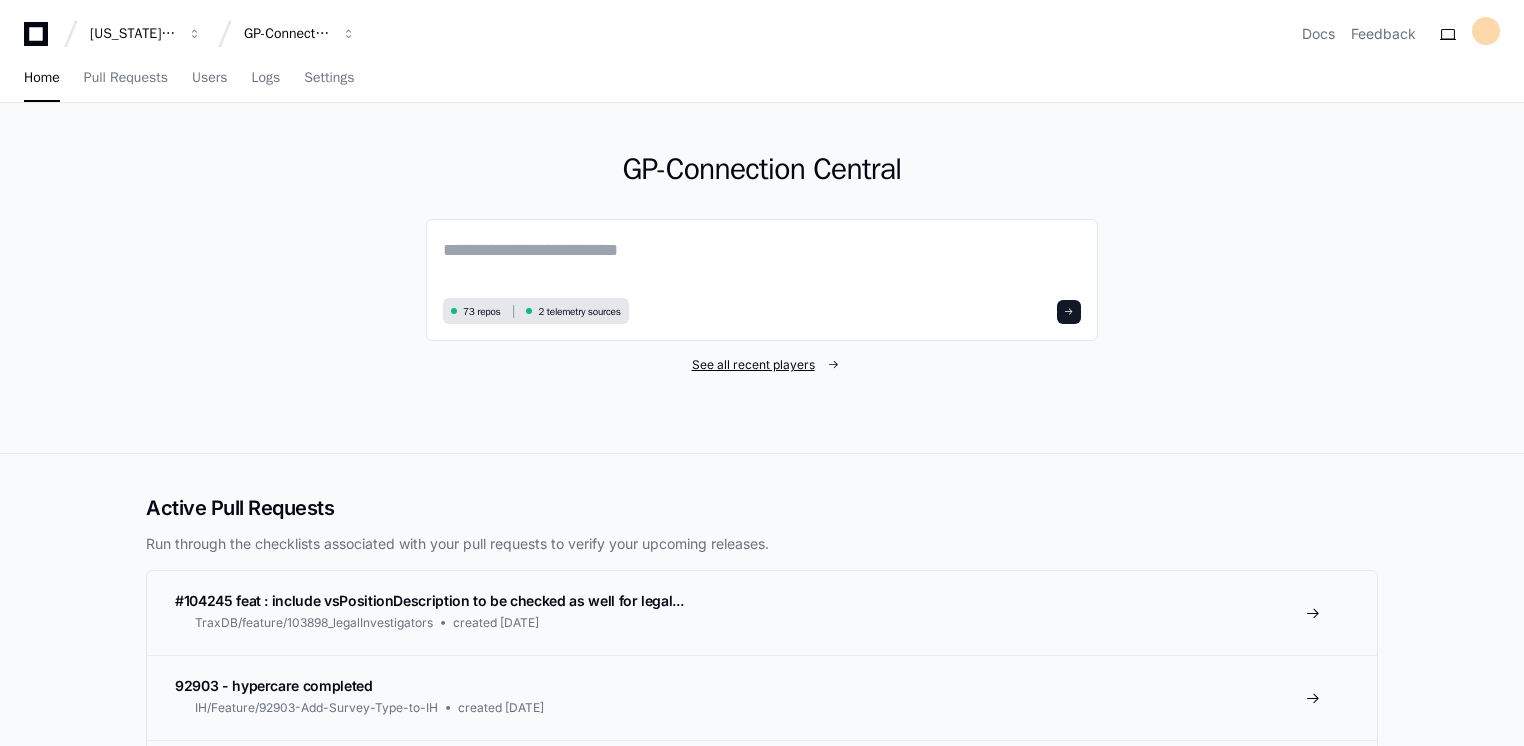 click on "See all recent players" 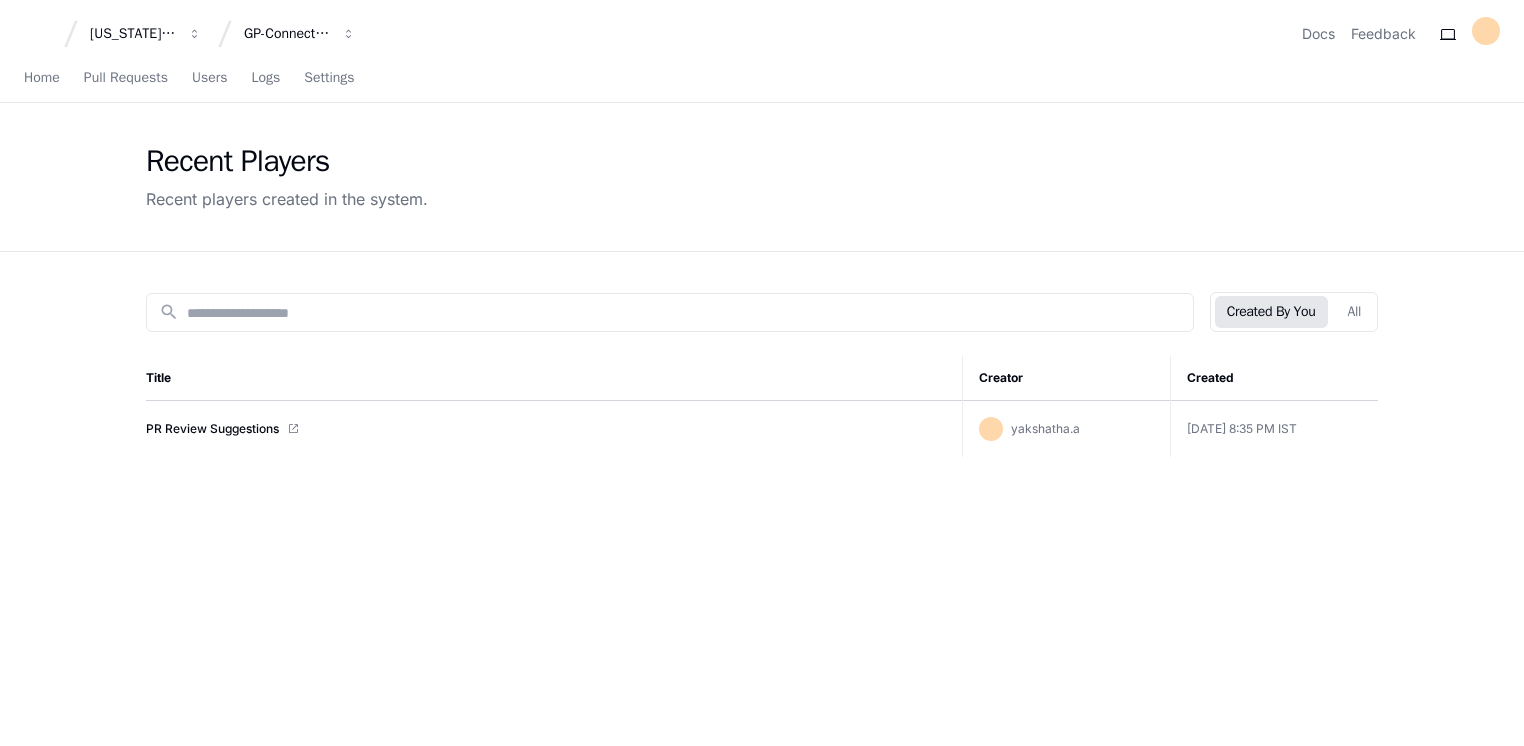 drag, startPoint x: 1260, startPoint y: 425, endPoint x: 635, endPoint y: 411, distance: 625.1568 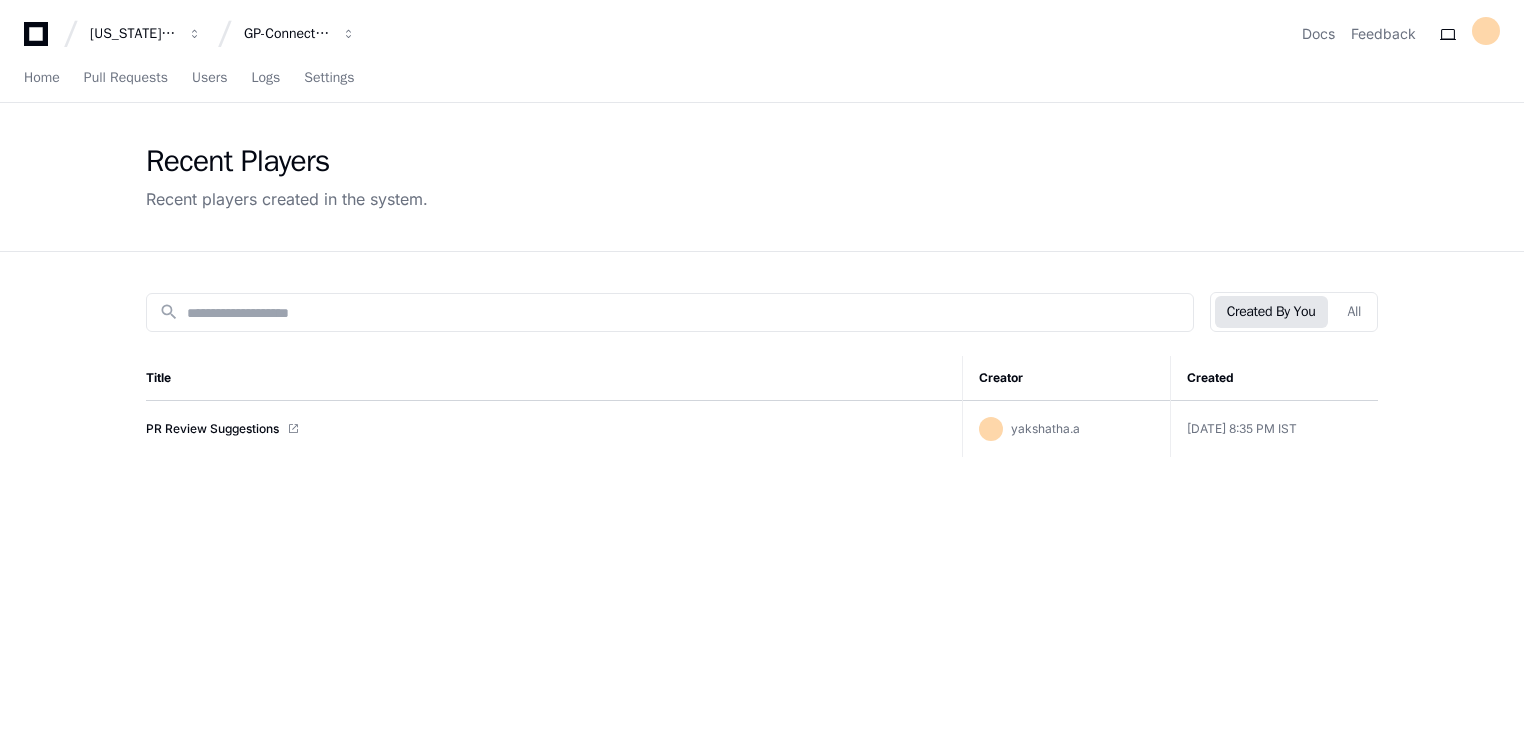 click on "PR Review Suggestions" 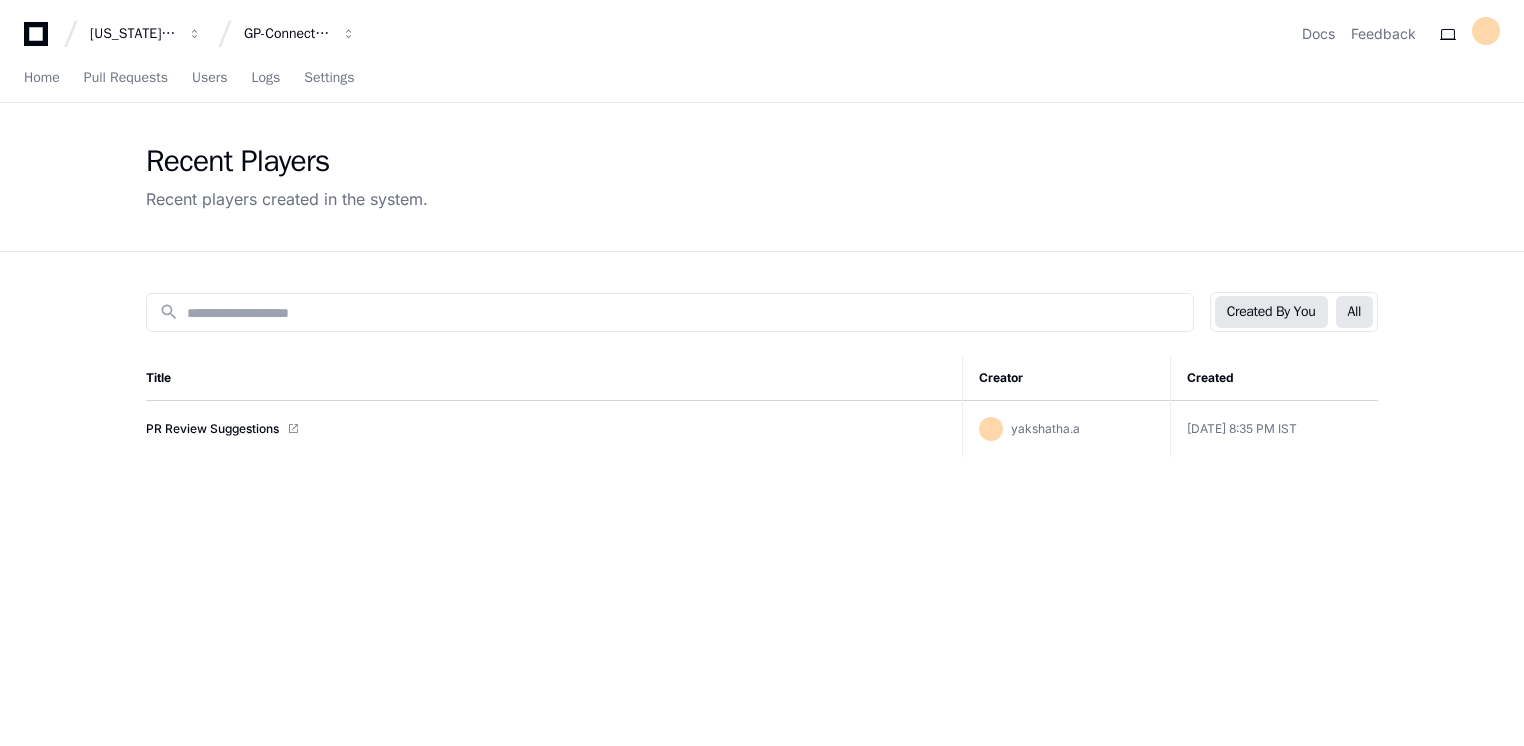 click on "All" 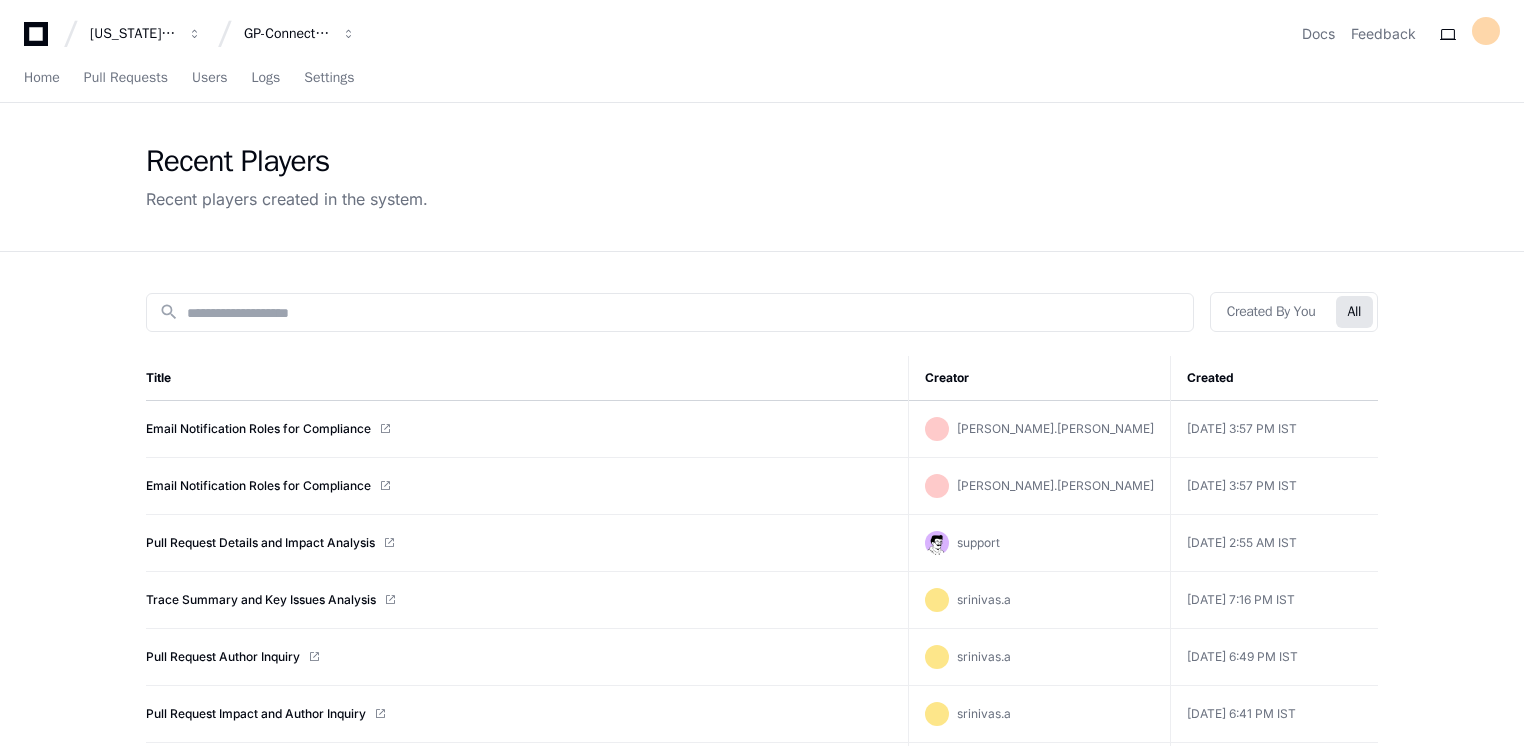 drag, startPoint x: 364, startPoint y: 426, endPoint x: 562, endPoint y: 378, distance: 203.73512 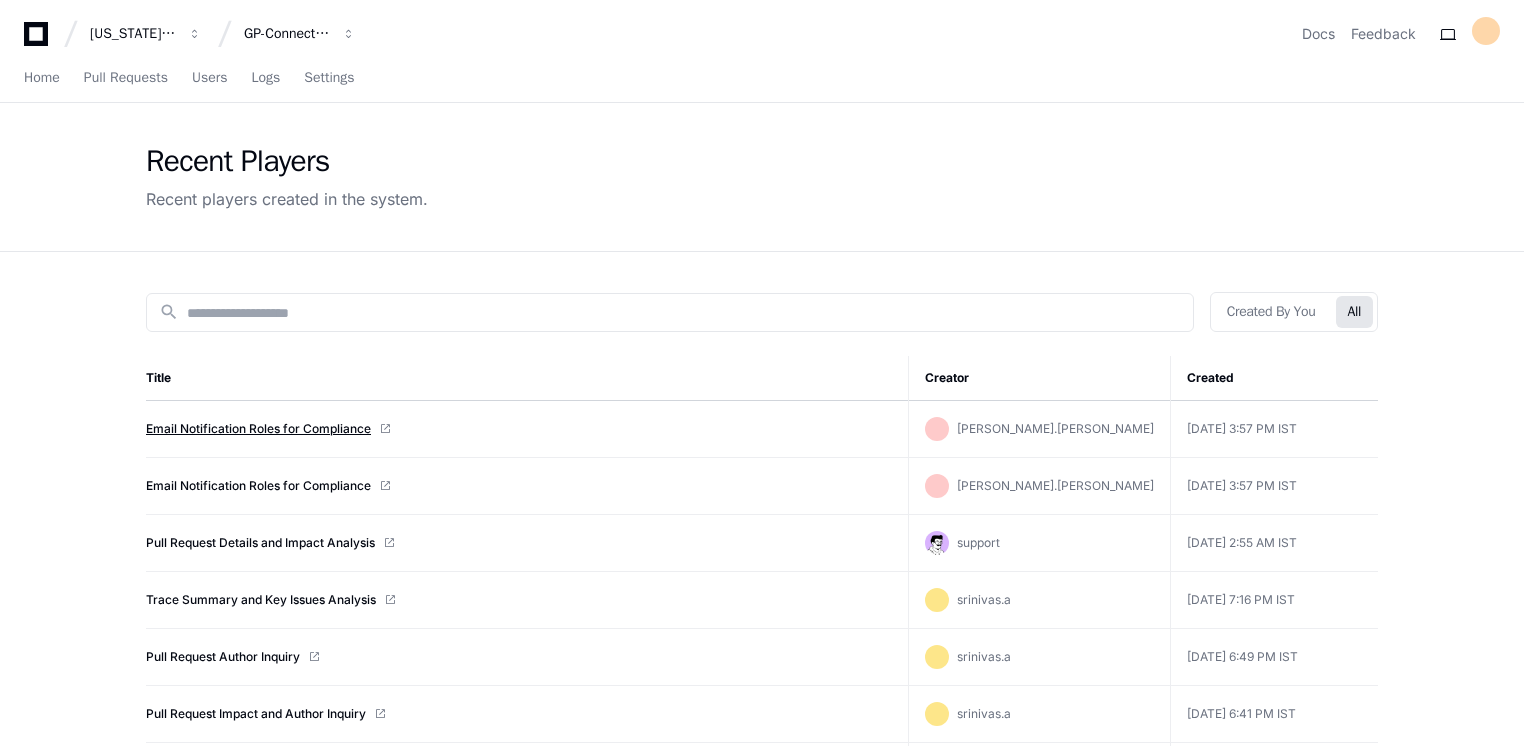 click on "Email Notification Roles for Compliance" 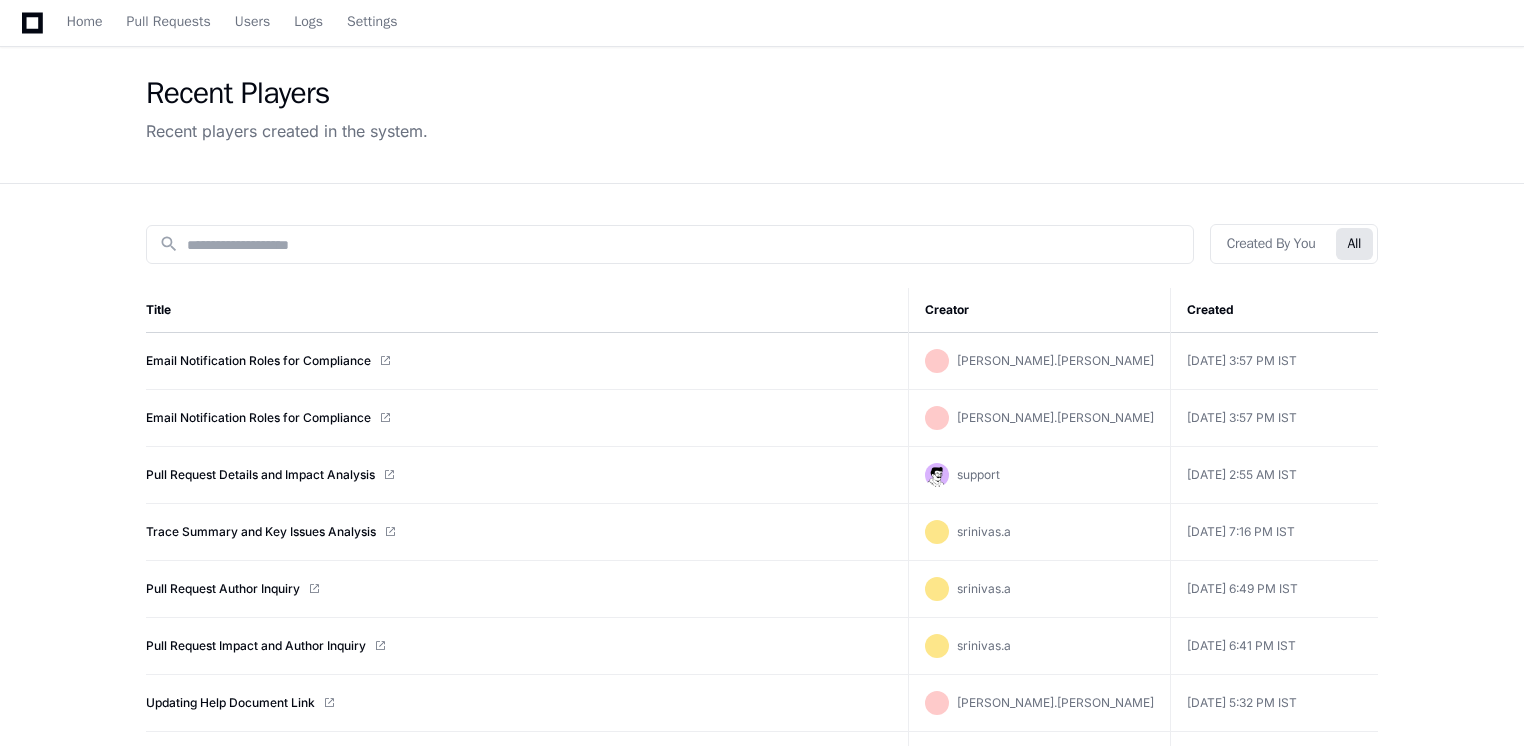 scroll, scrollTop: 100, scrollLeft: 0, axis: vertical 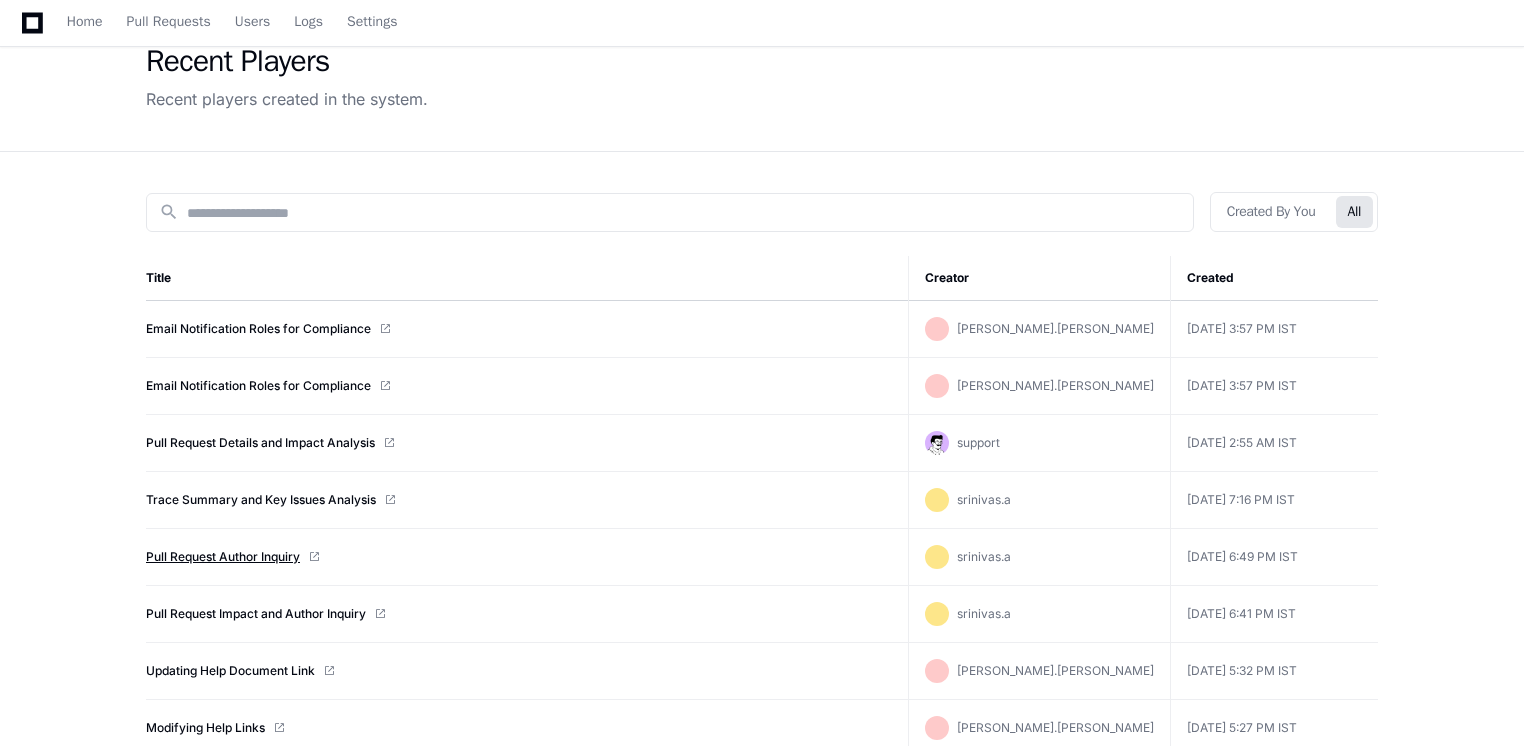 click on "Pull Request Author Inquiry" 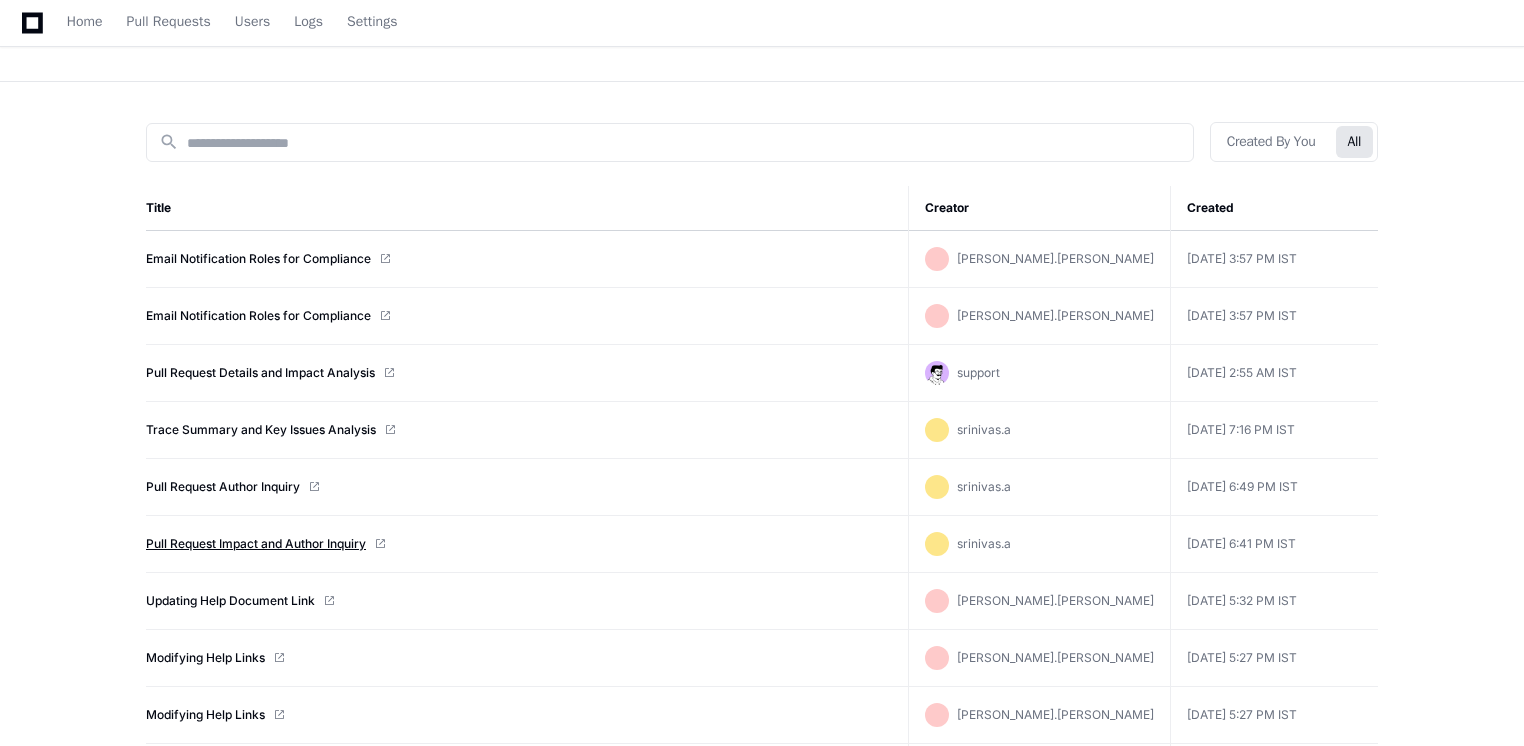 scroll, scrollTop: 200, scrollLeft: 0, axis: vertical 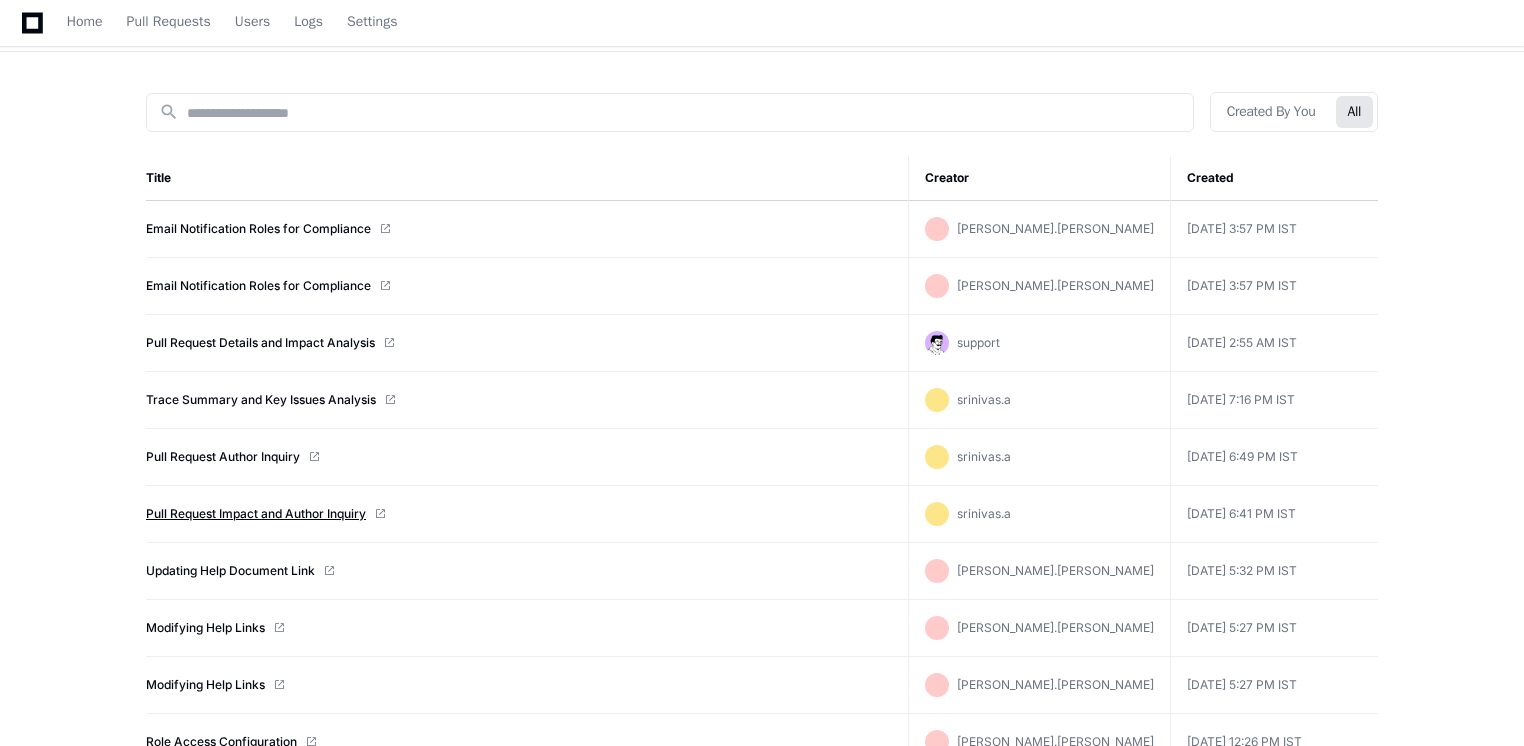 click on "Pull Request Impact and Author Inquiry" 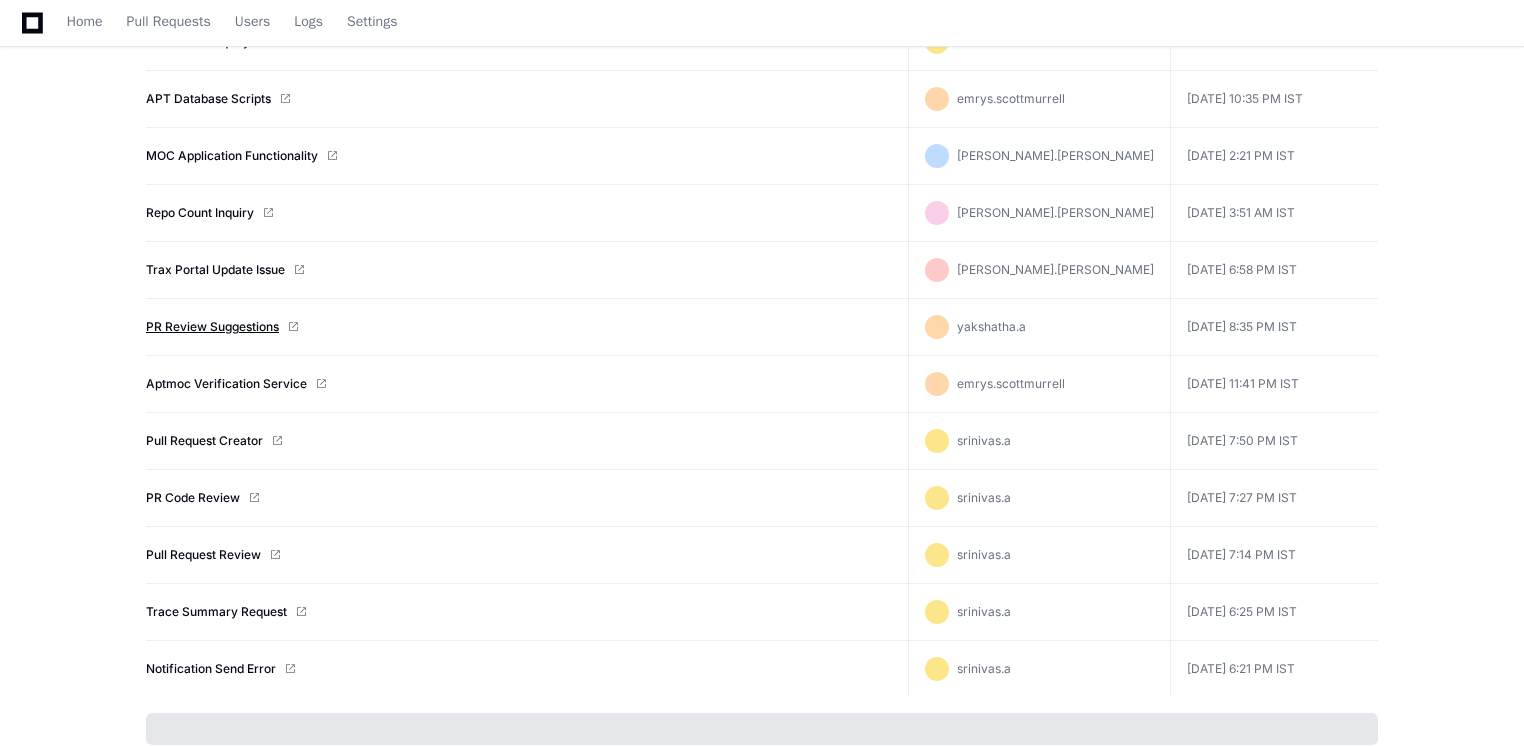 scroll, scrollTop: 1150, scrollLeft: 0, axis: vertical 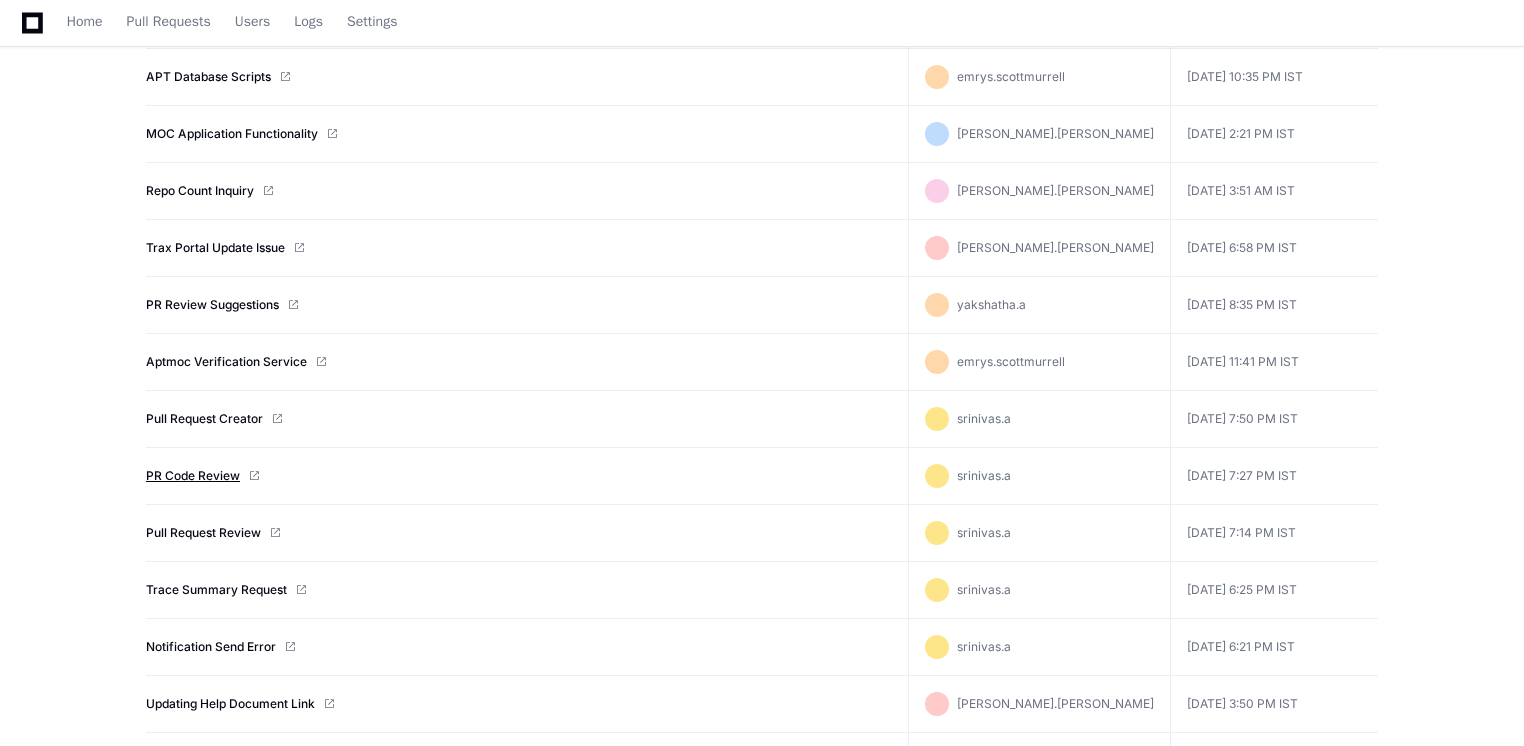 click on "PR Code Review" 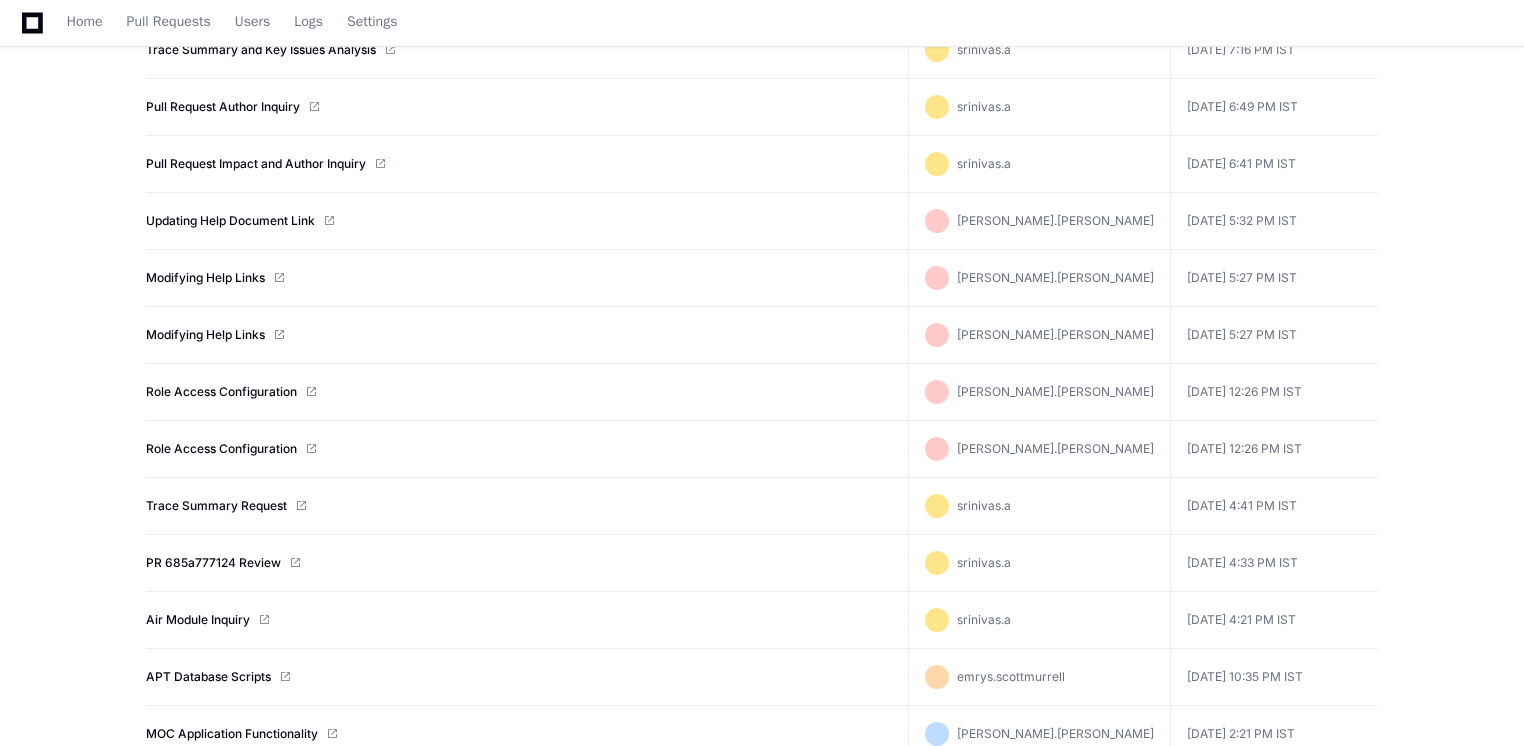 scroll, scrollTop: 0, scrollLeft: 0, axis: both 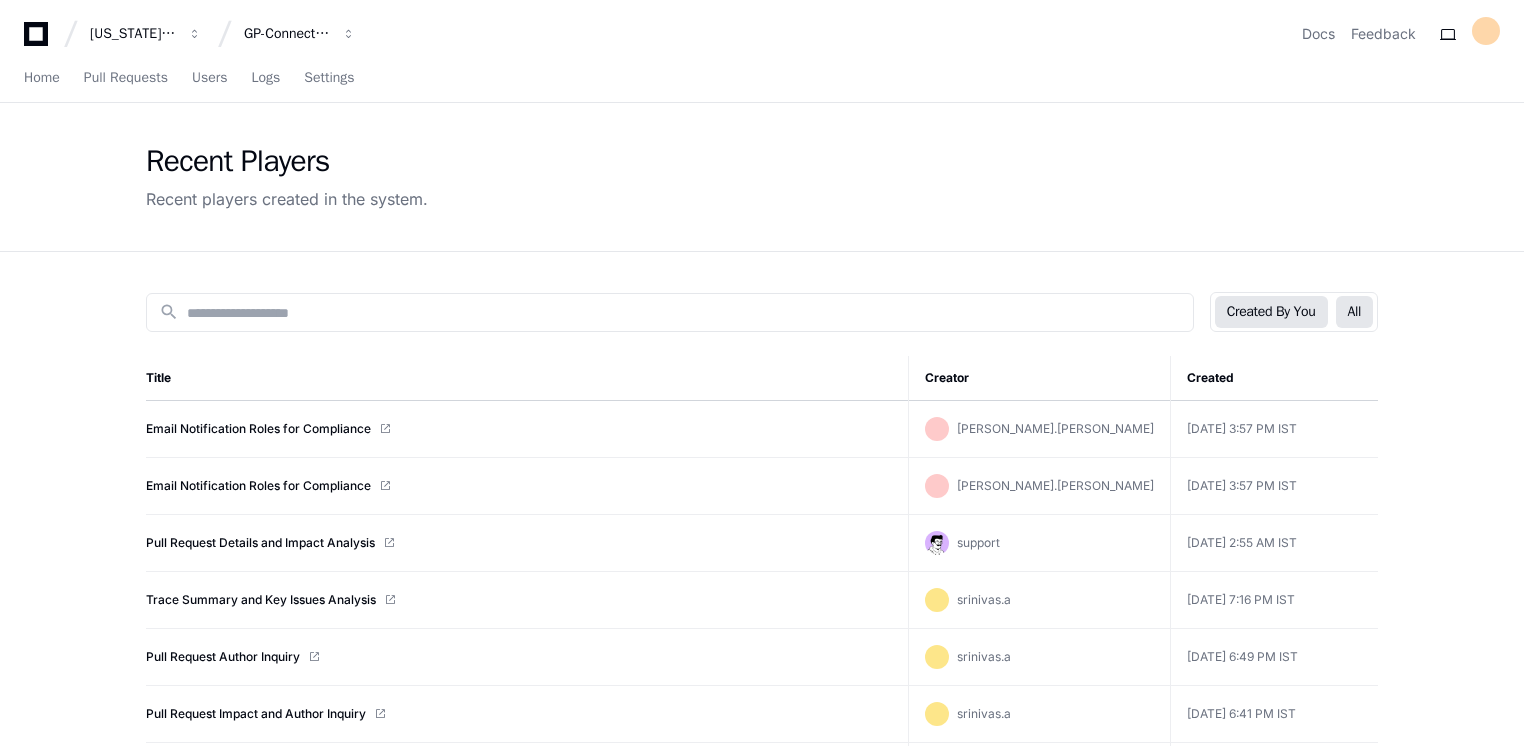 click on "Created By You" 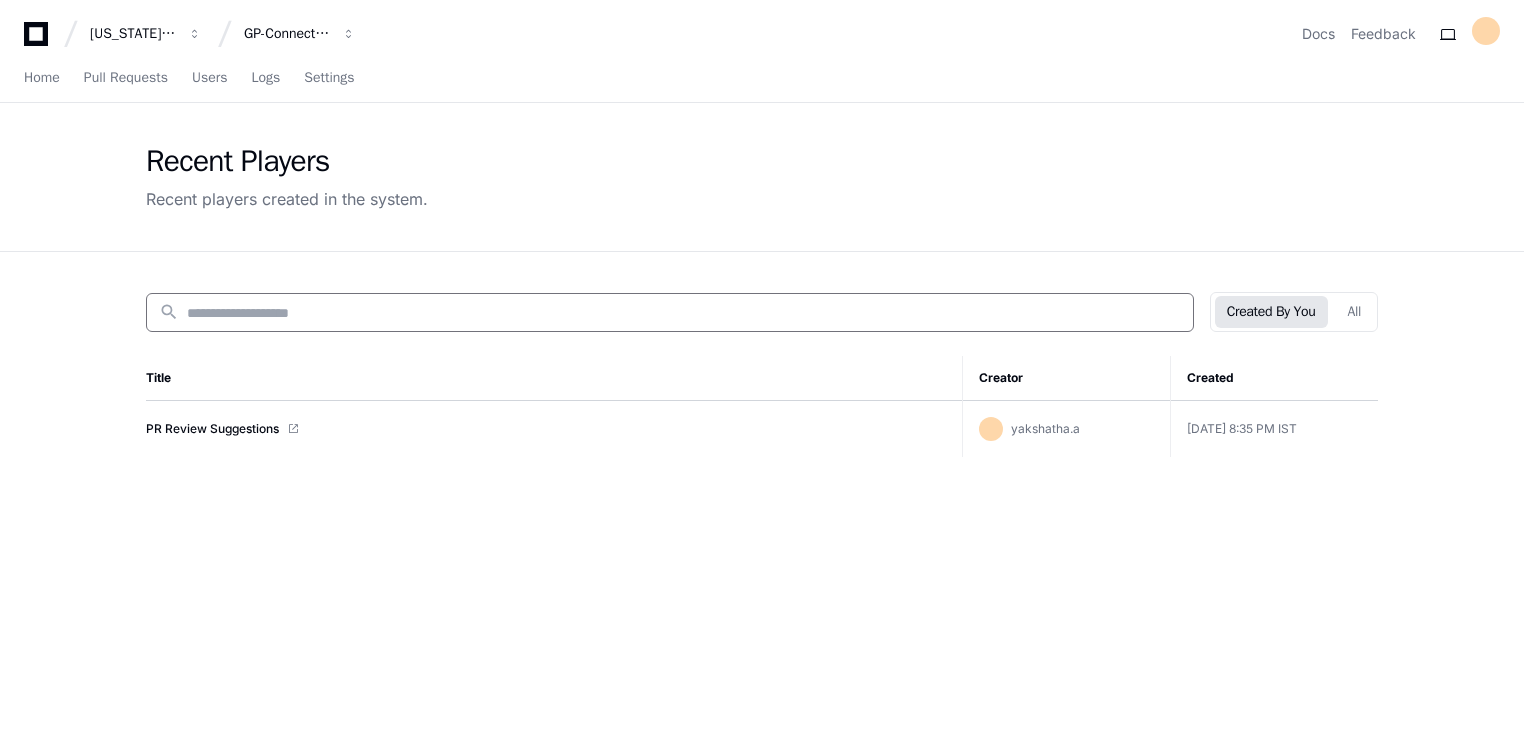 click at bounding box center (684, 313) 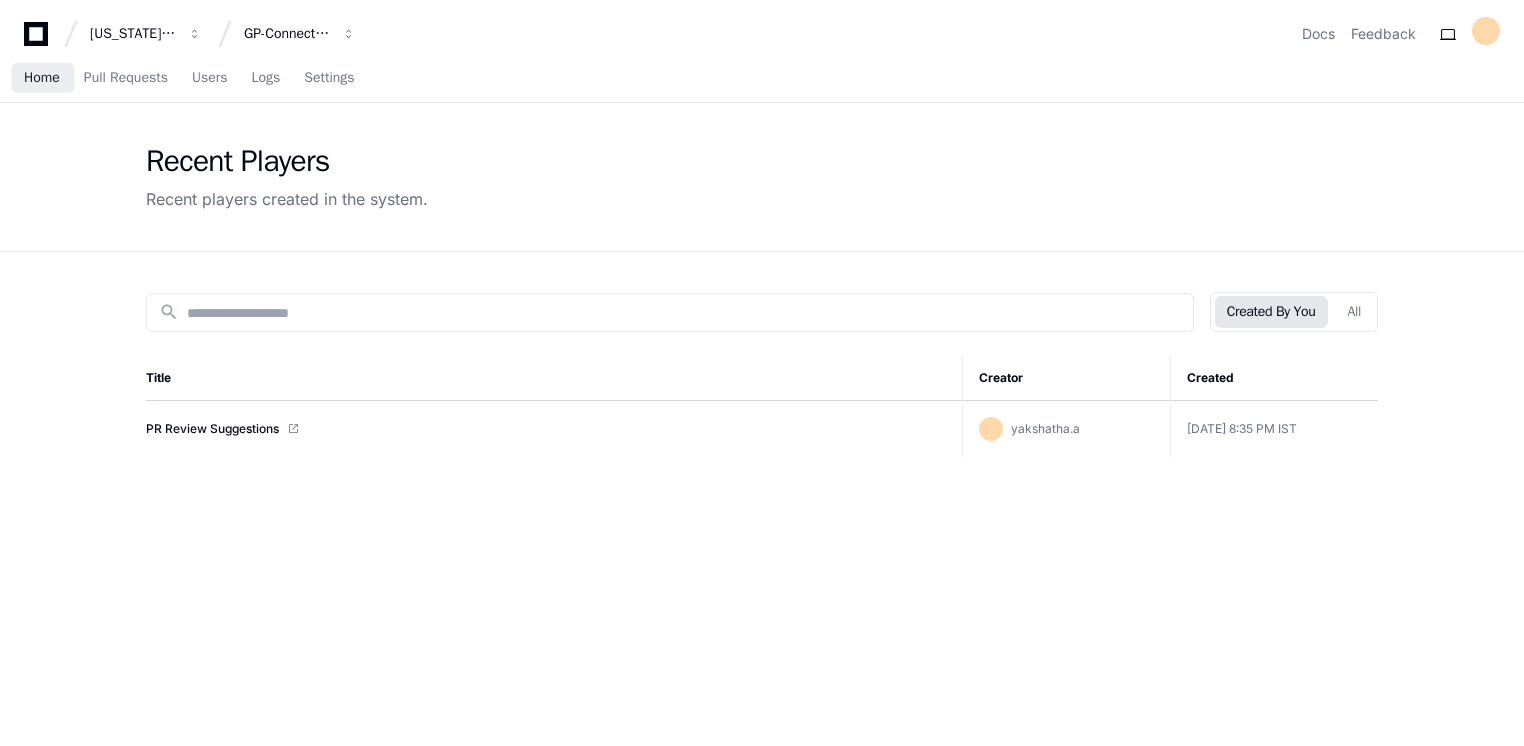 click on "Home" at bounding box center [42, 78] 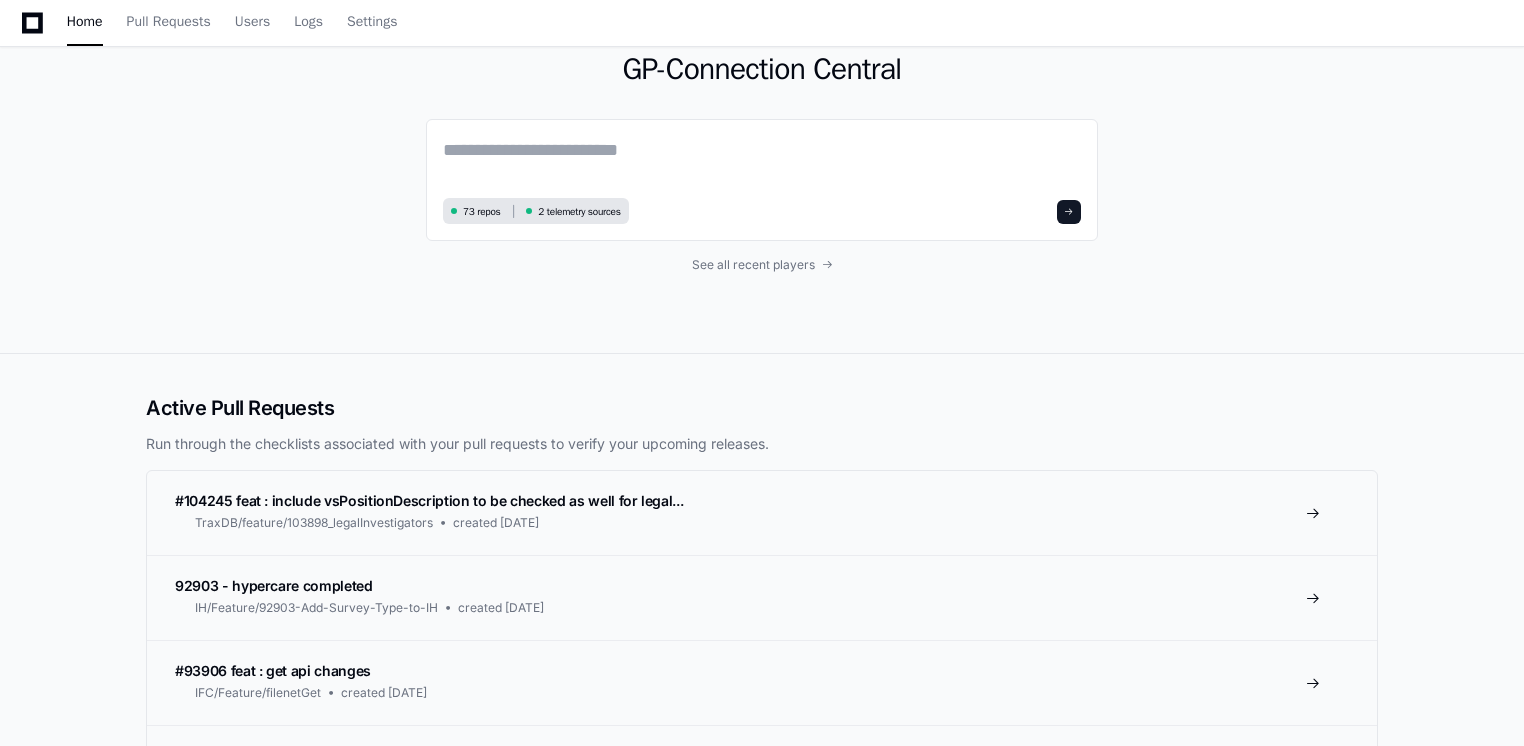 scroll, scrollTop: 0, scrollLeft: 0, axis: both 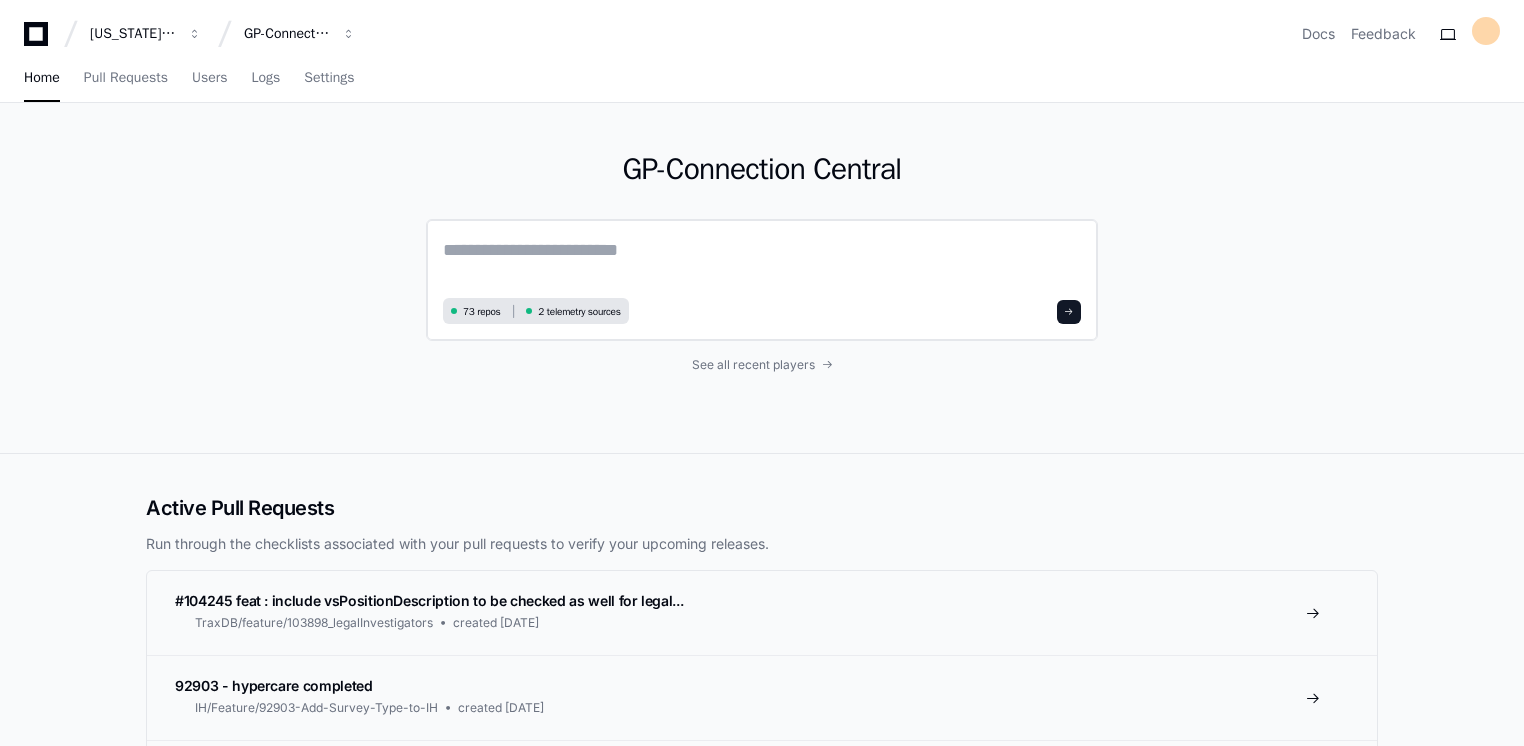 click 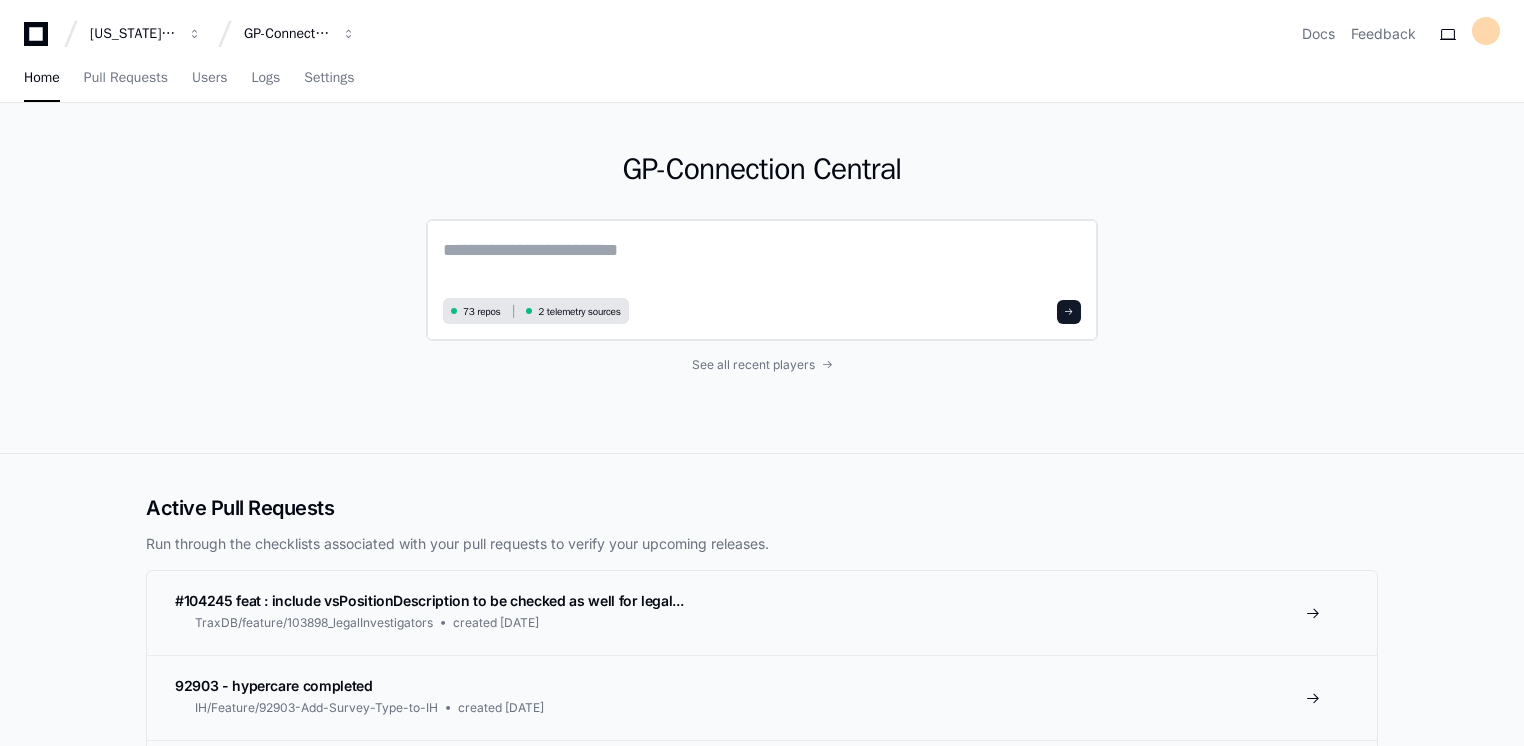 click 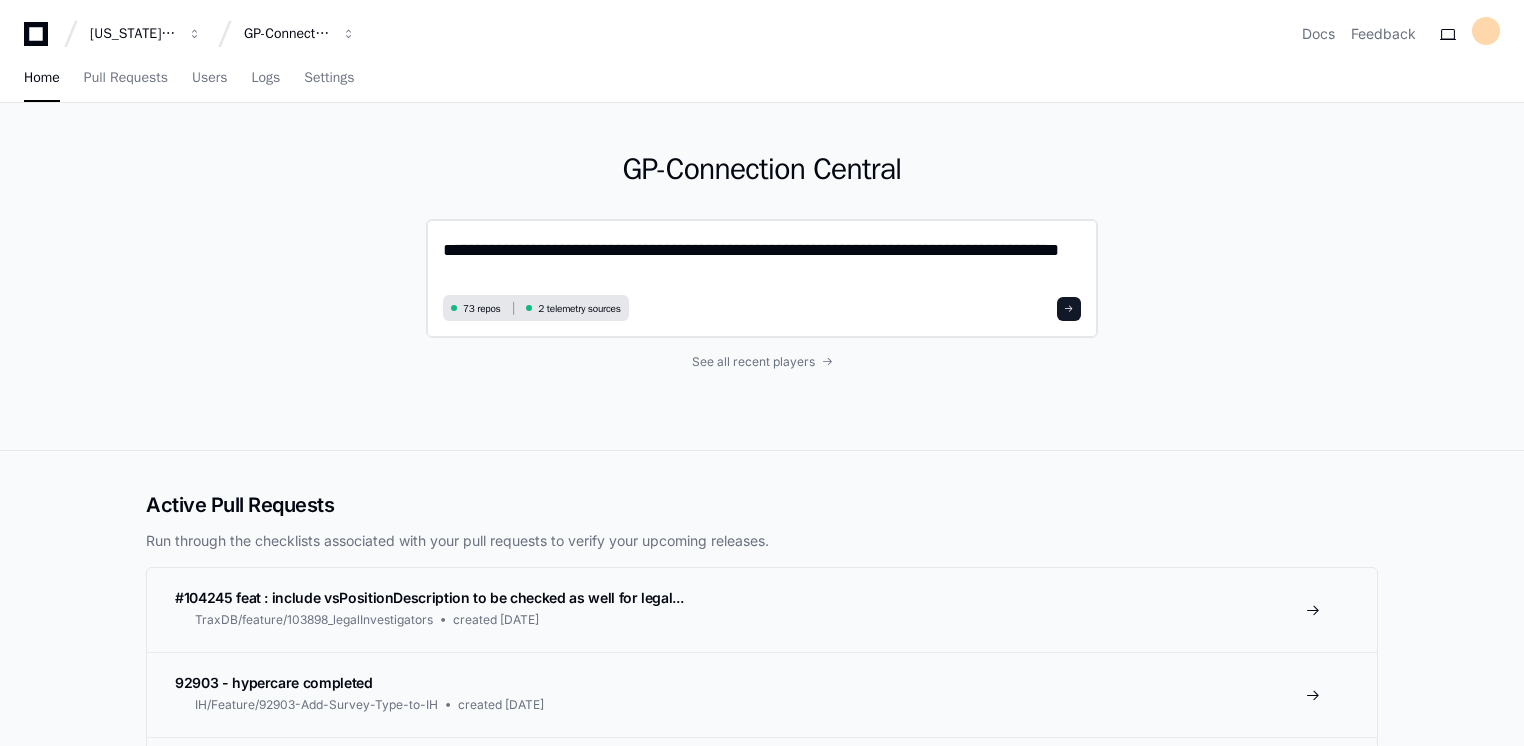 scroll, scrollTop: 0, scrollLeft: 0, axis: both 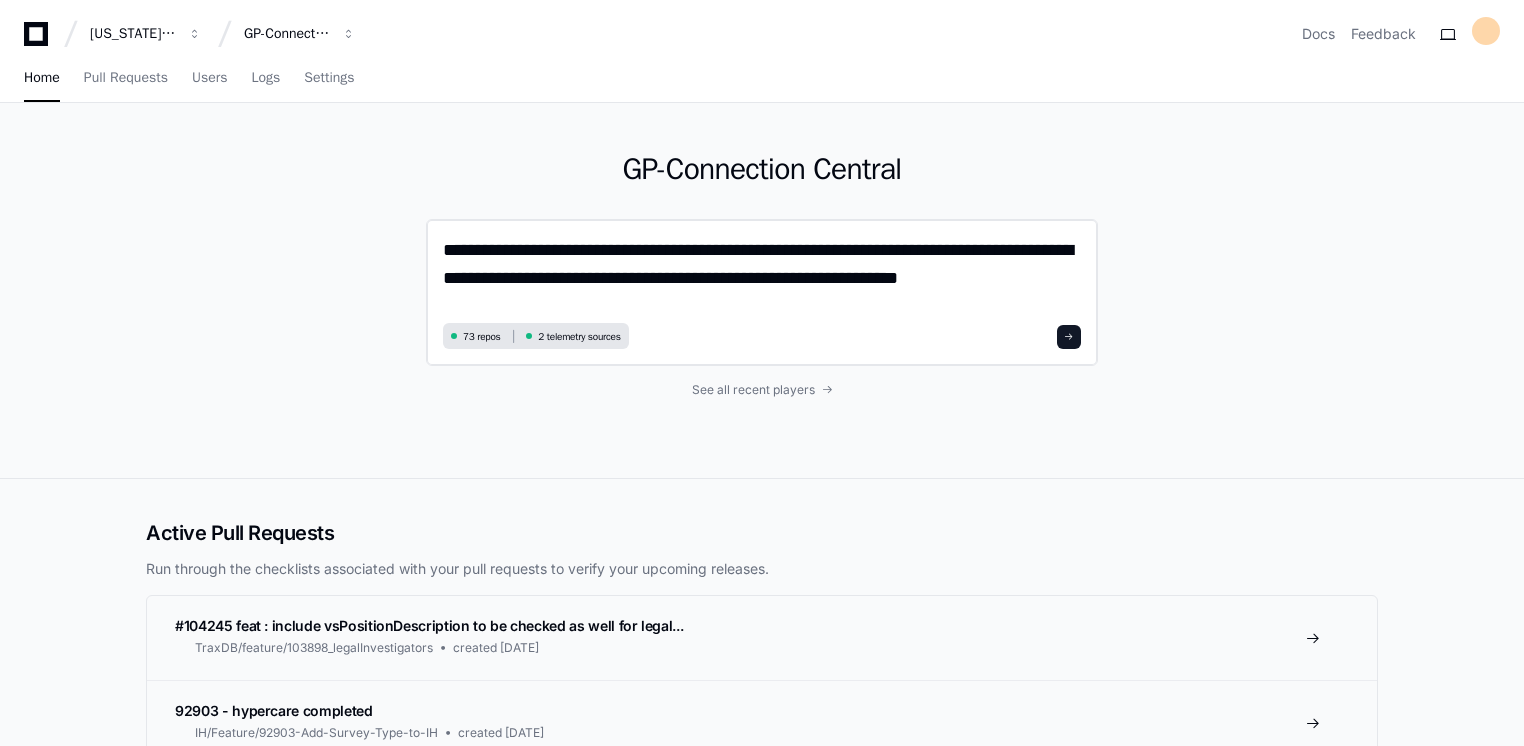 type on "**********" 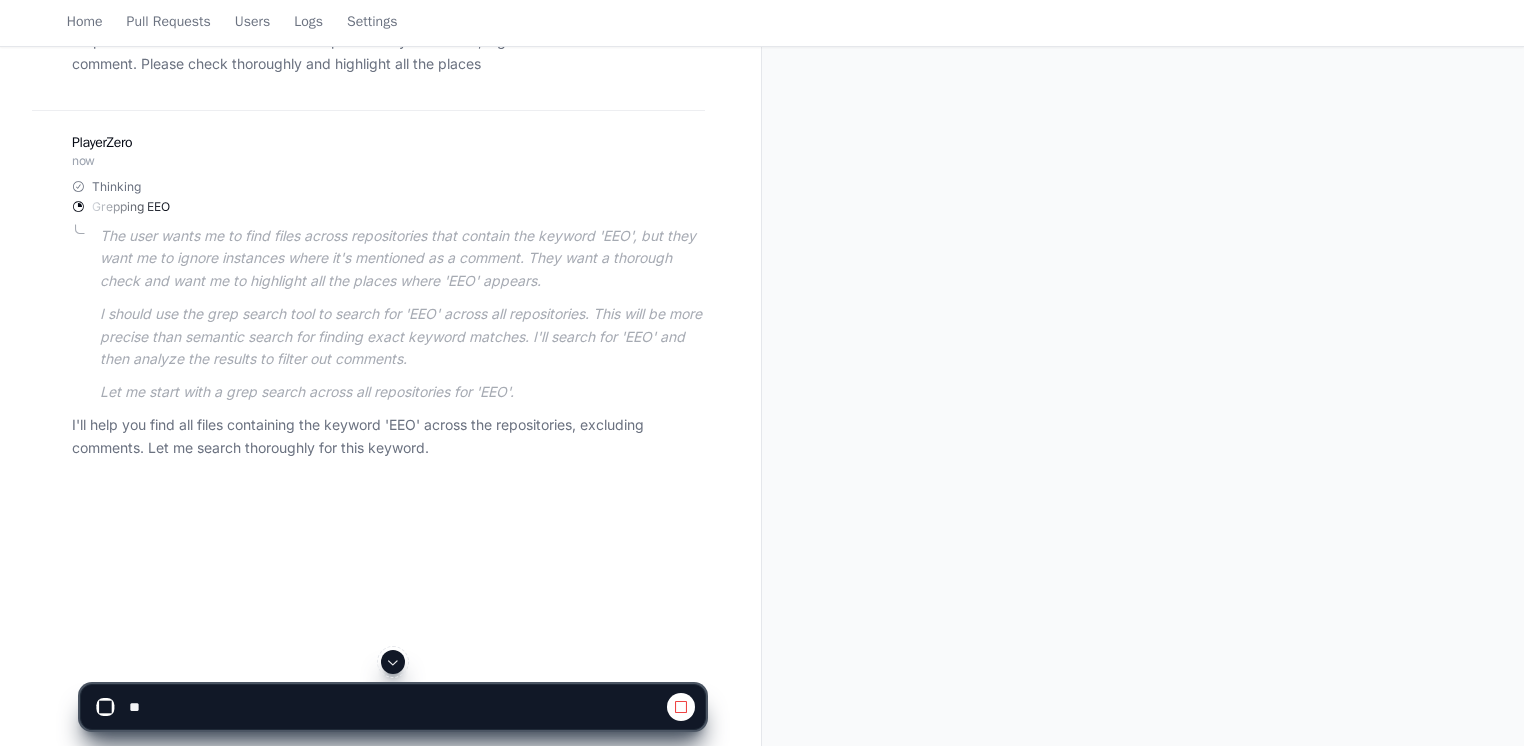 scroll, scrollTop: 300, scrollLeft: 0, axis: vertical 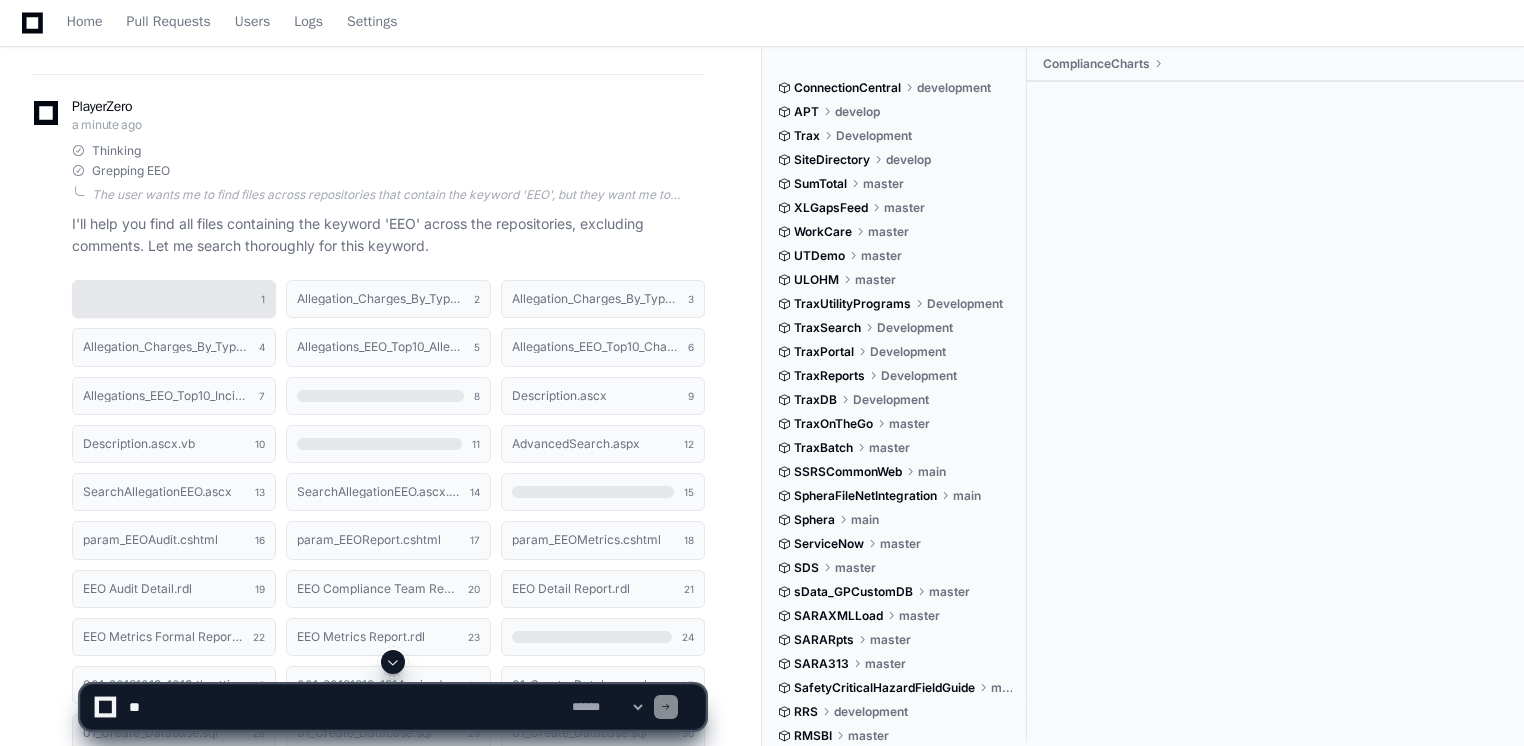 click on "1" 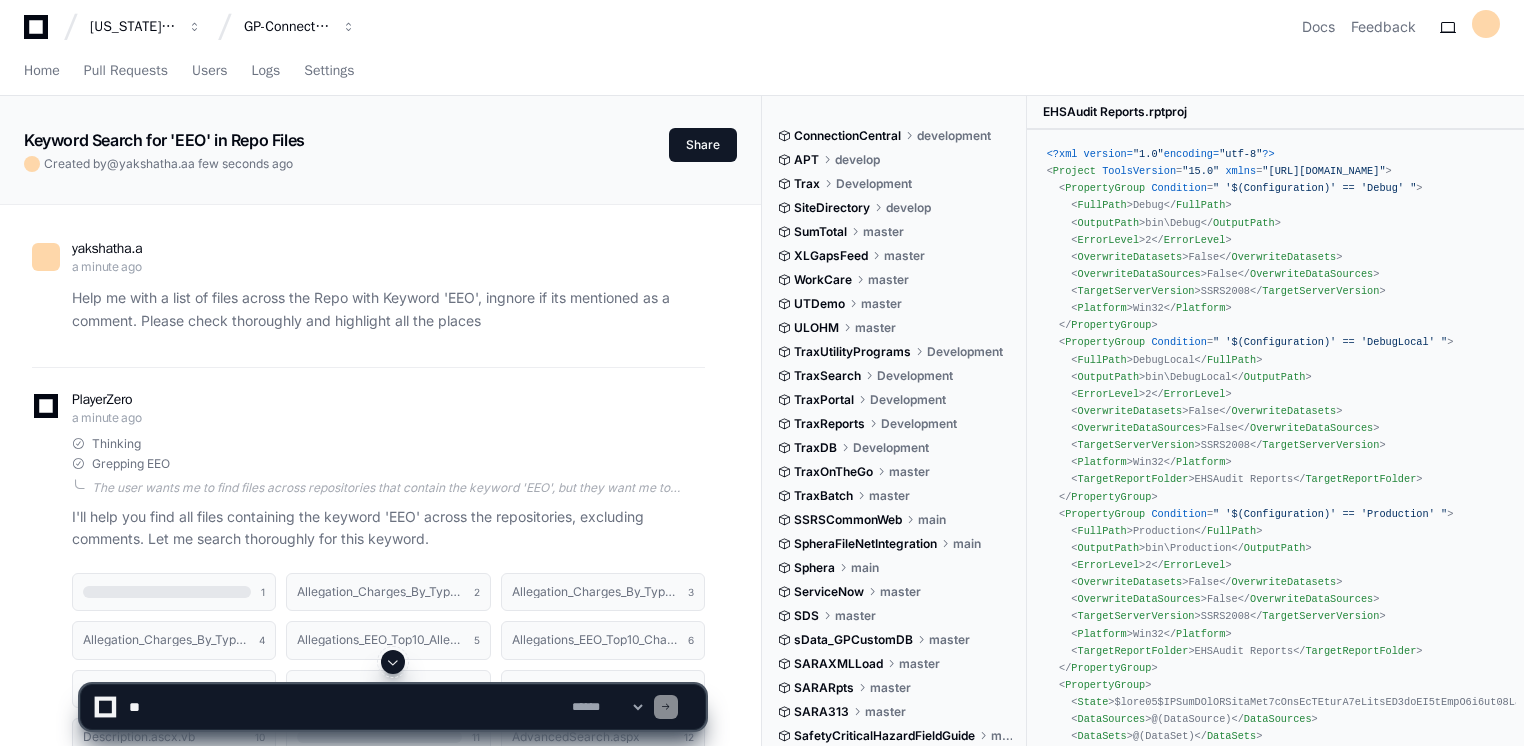scroll, scrollTop: 0, scrollLeft: 0, axis: both 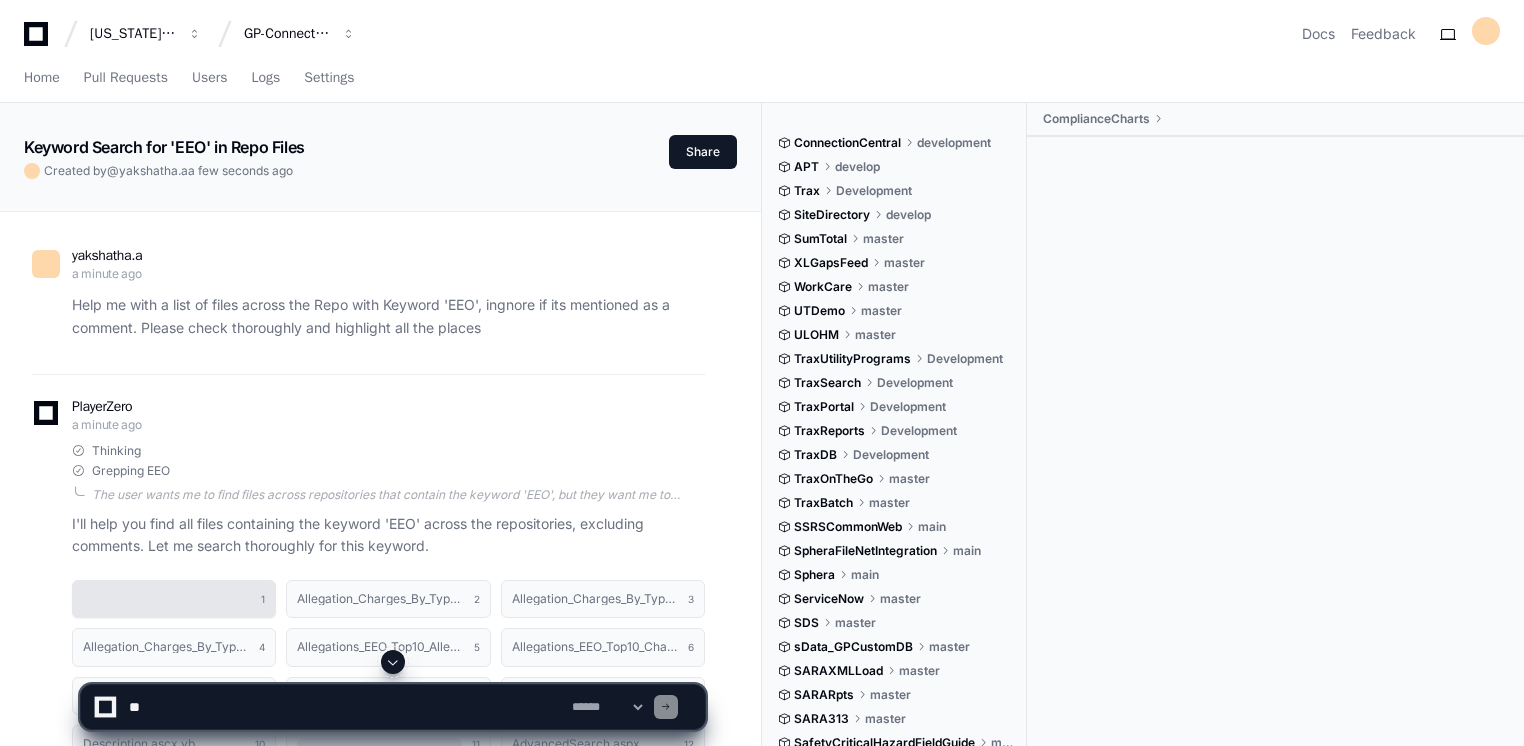 click on "1" 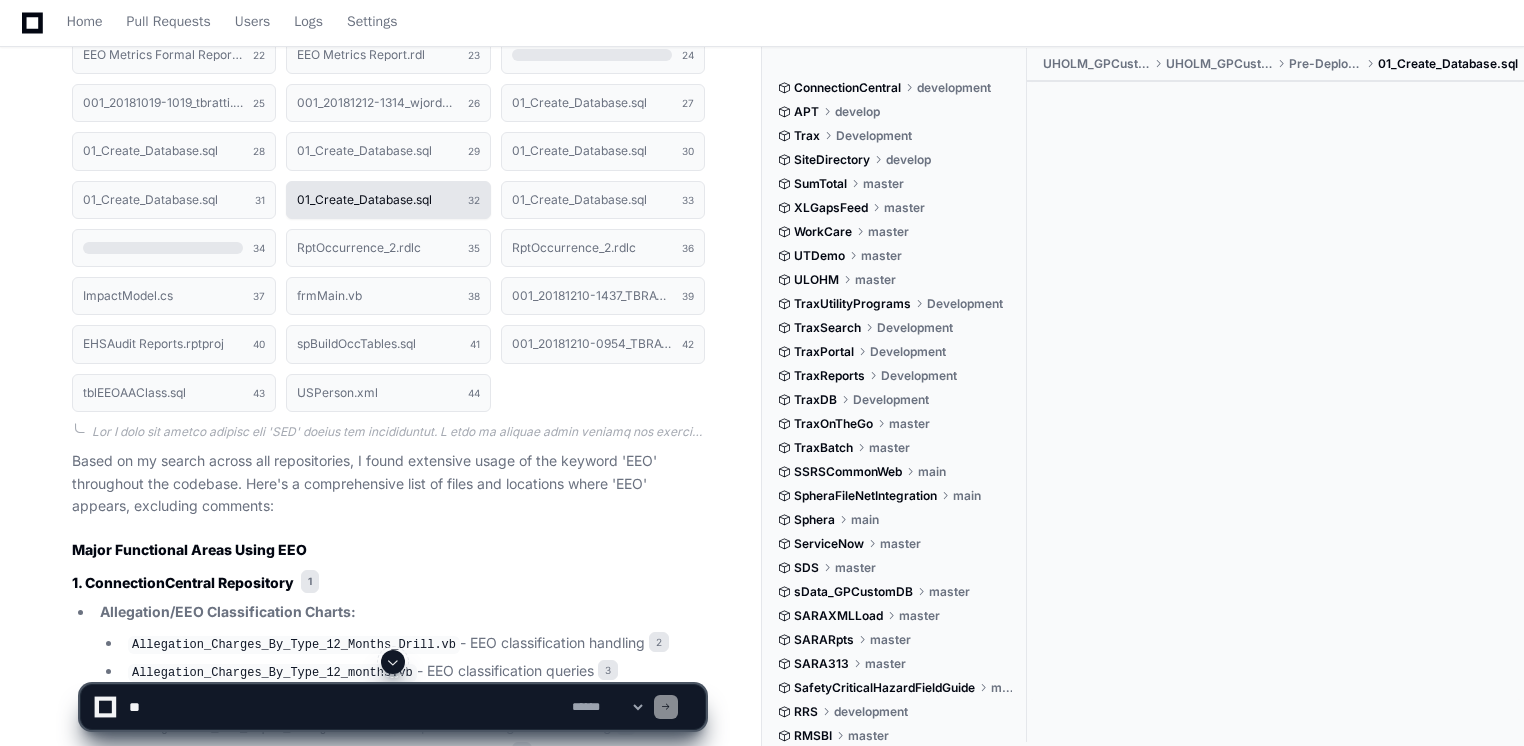 scroll, scrollTop: 1100, scrollLeft: 0, axis: vertical 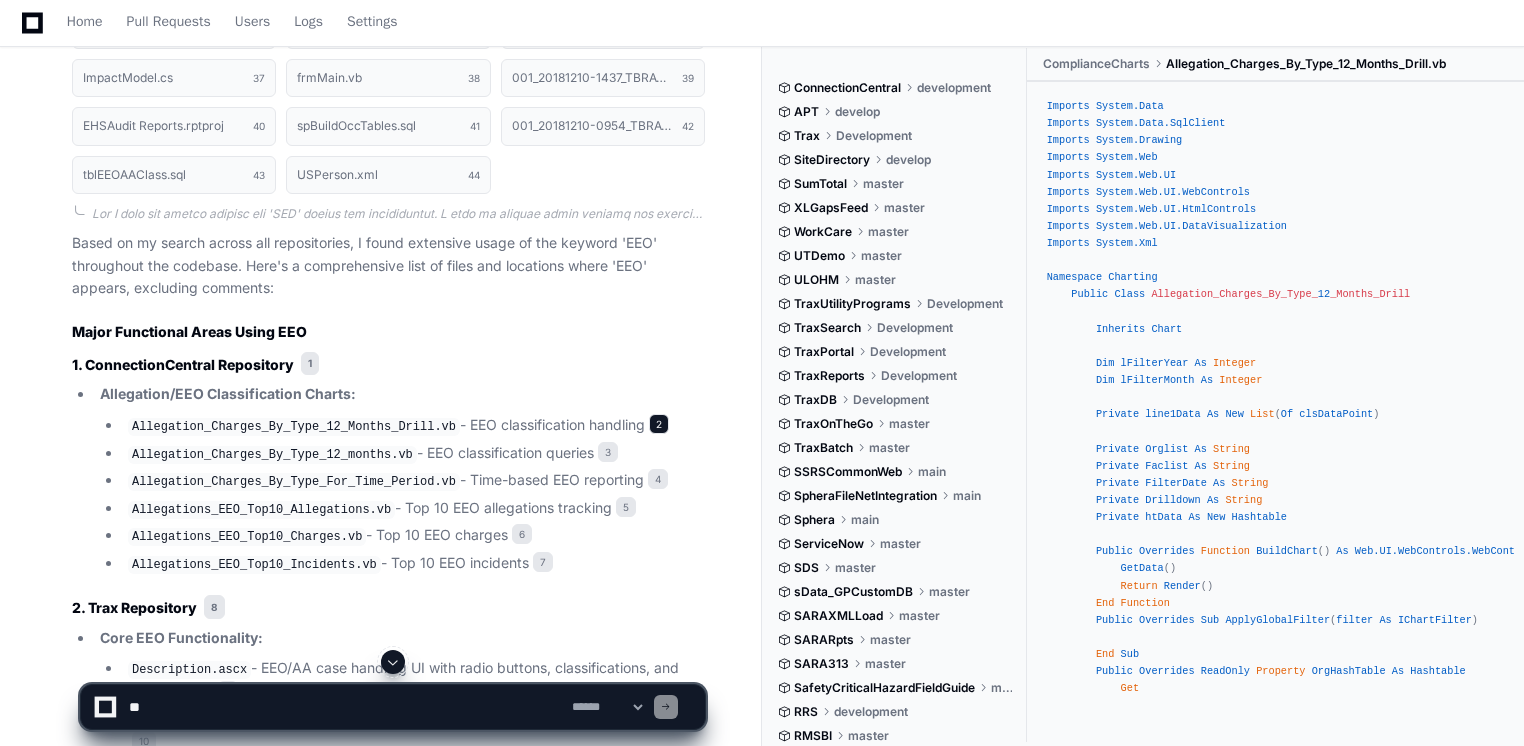 click on "2" 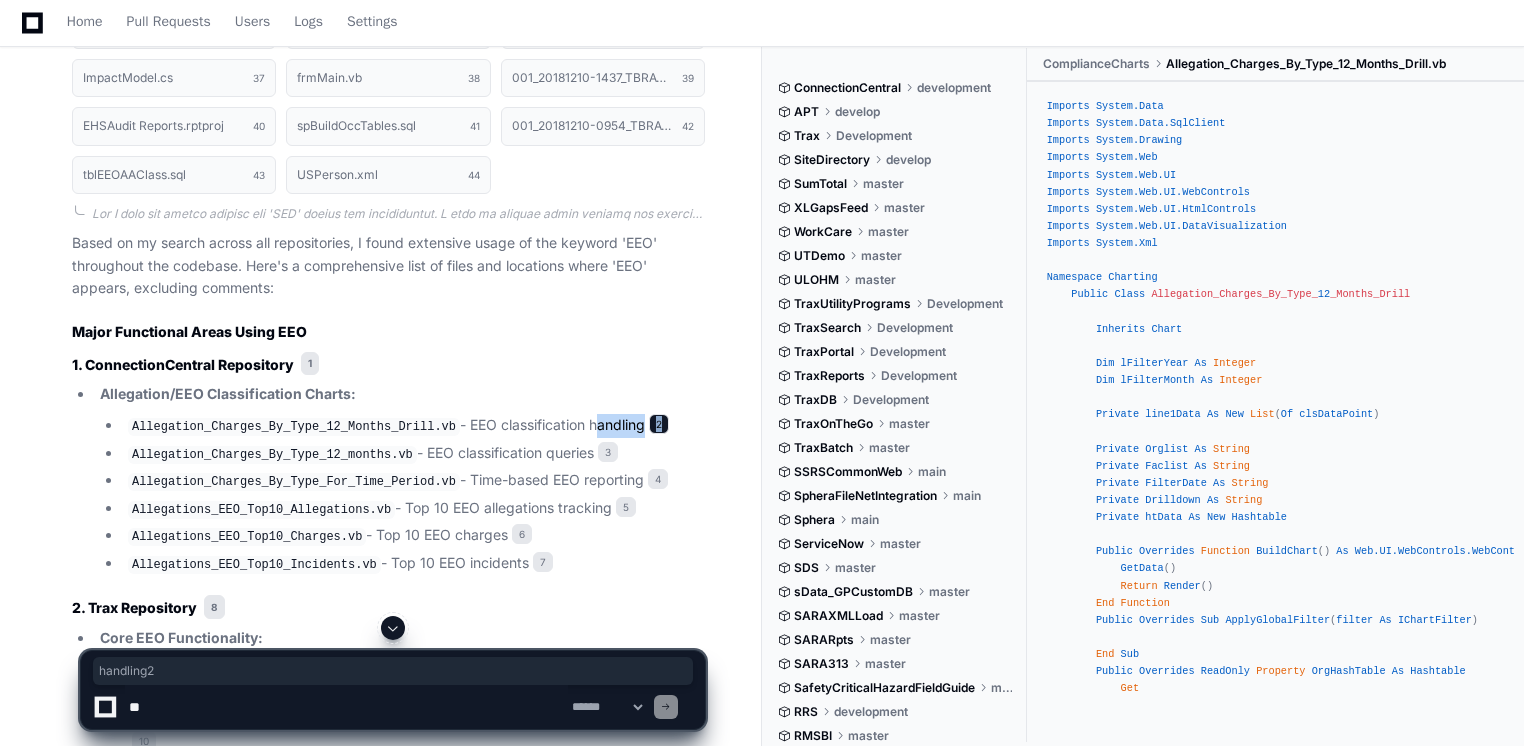 click on "2" 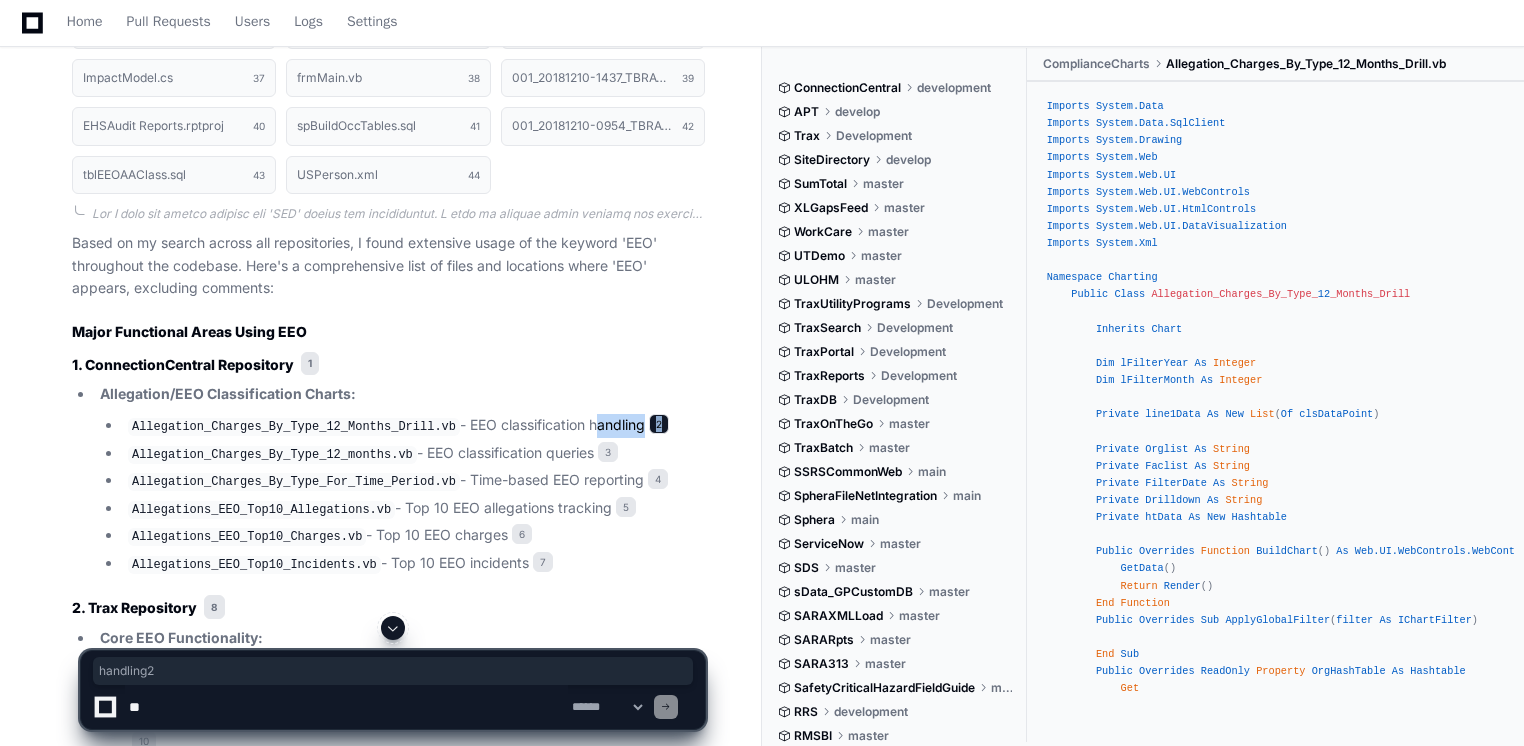 click on "2" 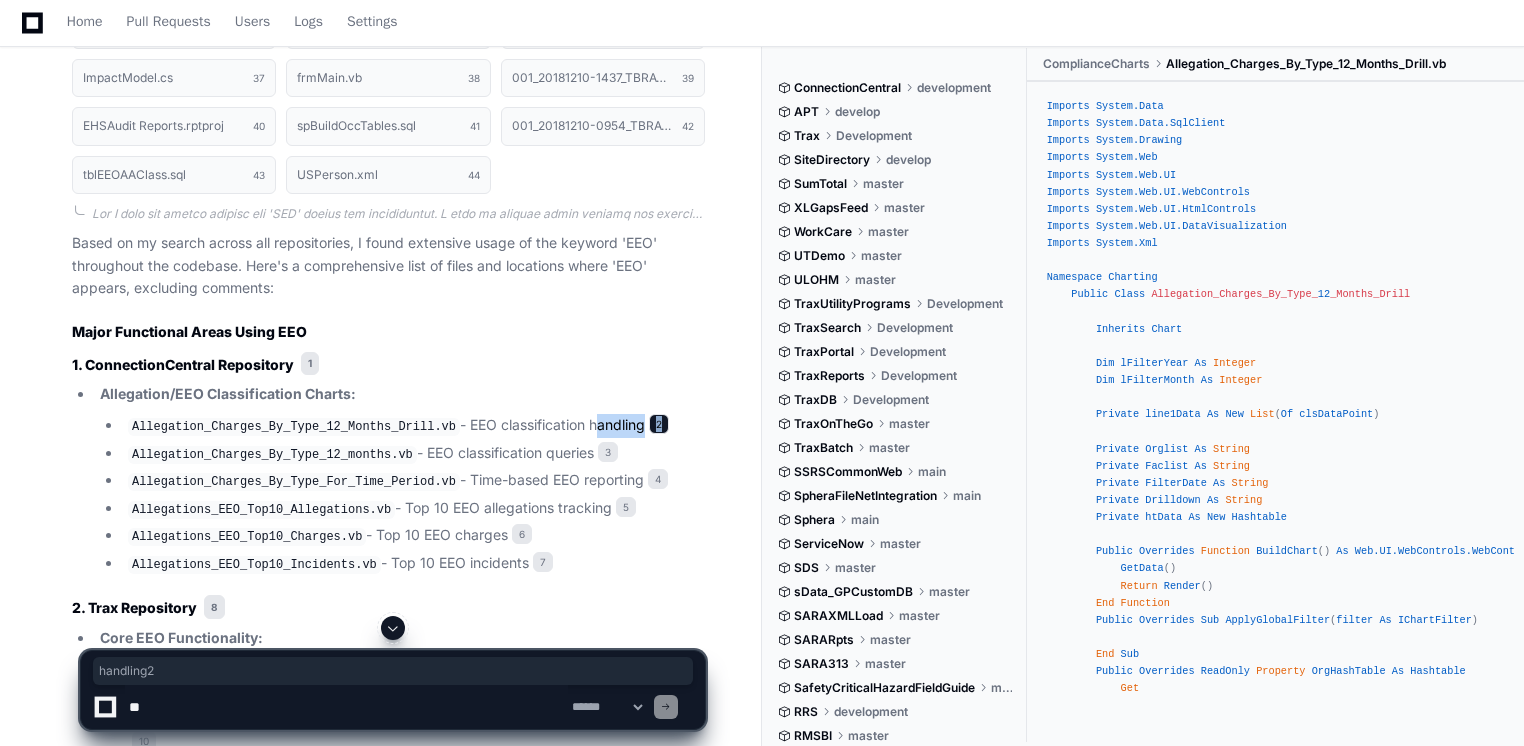 click on "2" 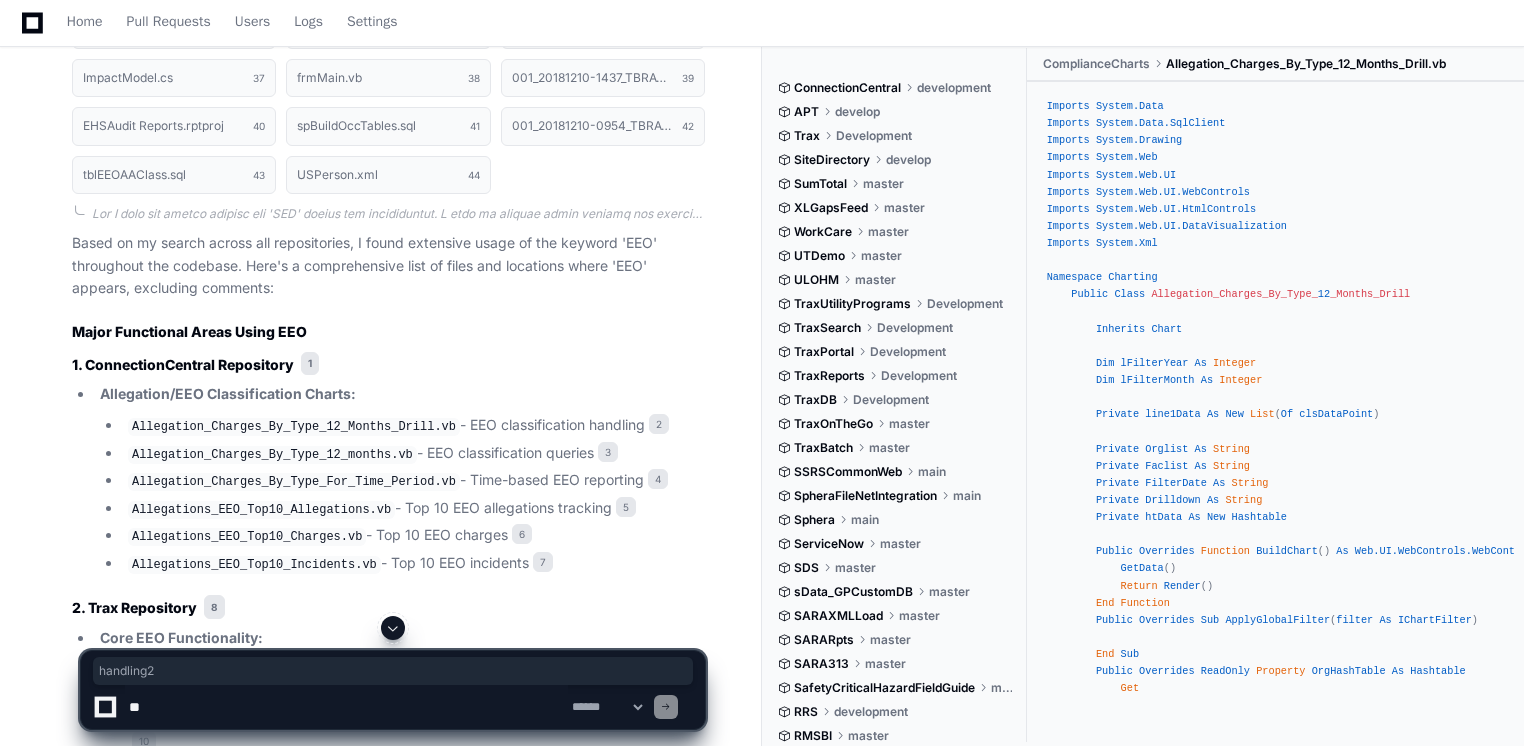 click on "Allegation/EEO Classification Charts:
Allegation_Charges_By_Type_12_Months_Drill.vb  - EEO classification handling 2
Allegation_Charges_By_Type_12_months.vb  - EEO classification queries 3
Allegation_Charges_By_Type_For_Time_Period.vb  - Time-based EEO reporting 4
Allegations_EEO_Top10_Allegations.vb  - Top 10 EEO allegations tracking 5
Allegations_EEO_Top10_Charges.vb  - Top 10 EEO charges 6
Allegations_EEO_Top10_Incidents.vb  - Top 10 EEO incidents 7" 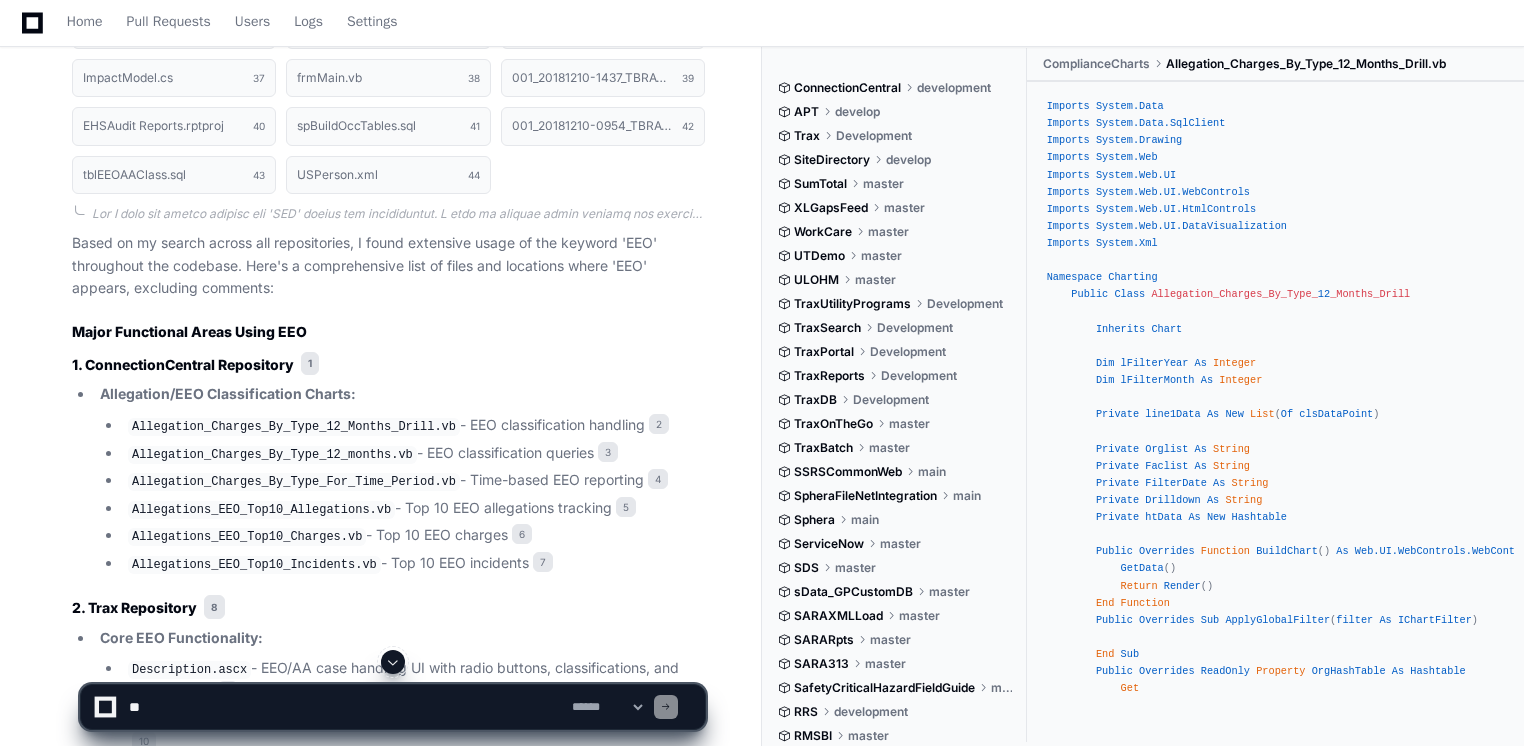 click on "ConnectionCentral" 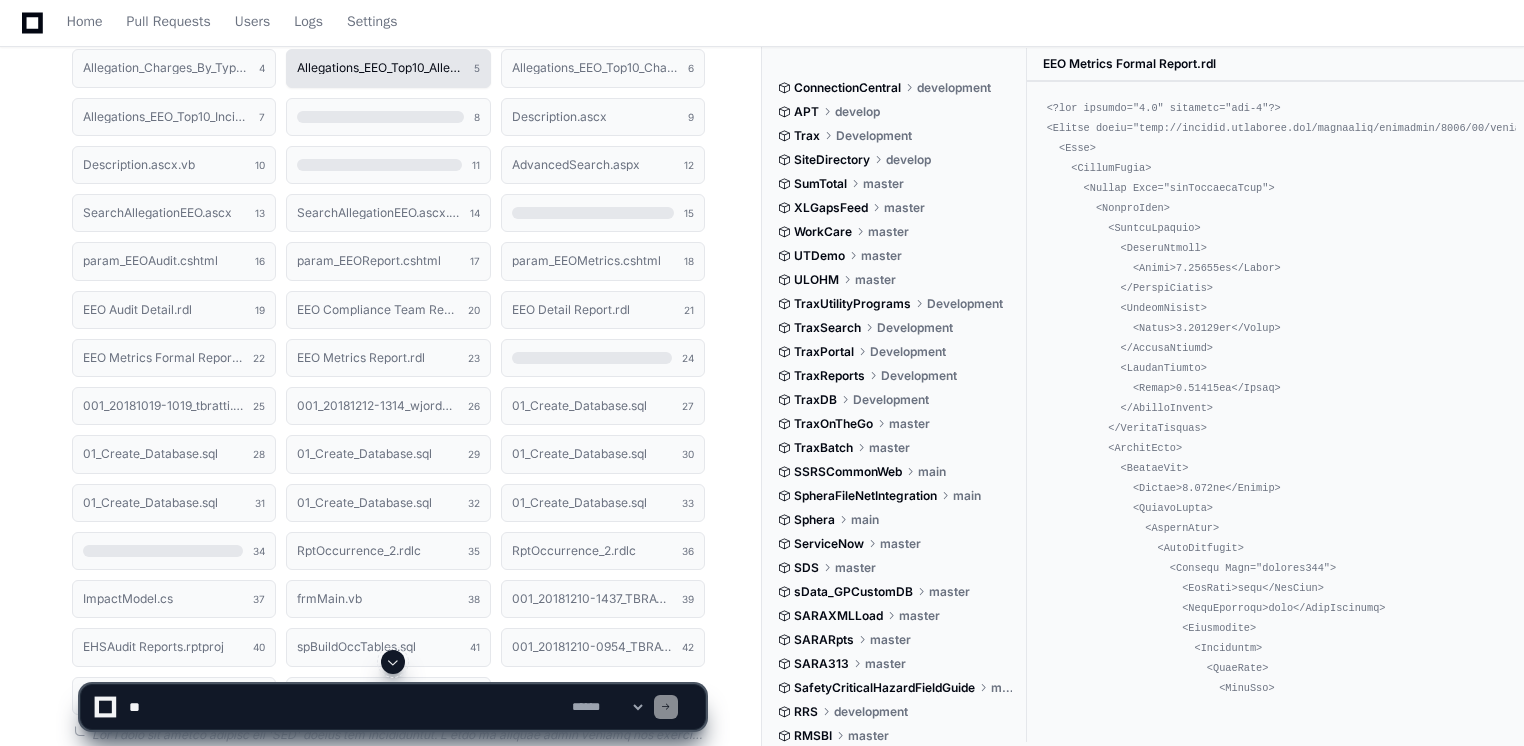 scroll, scrollTop: 400, scrollLeft: 0, axis: vertical 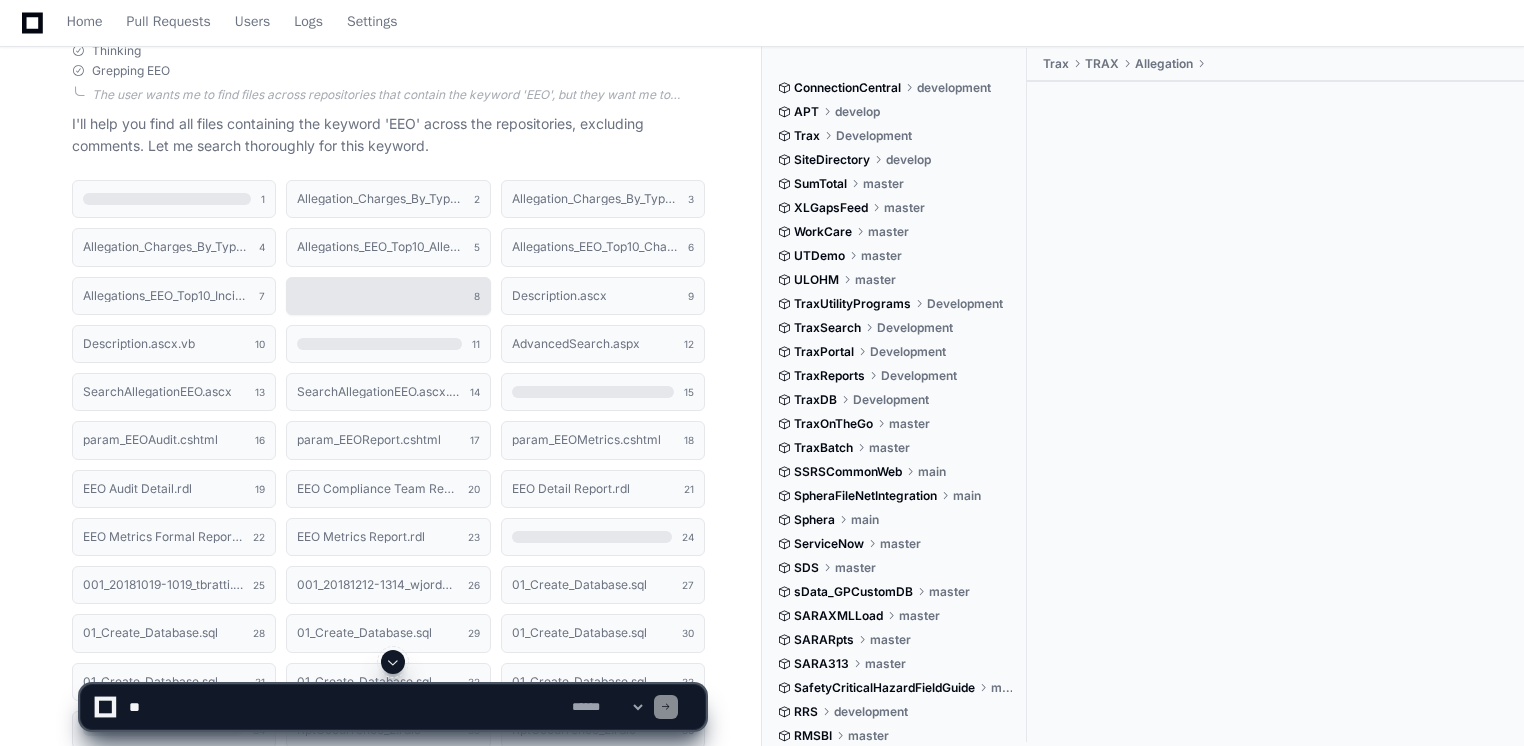click 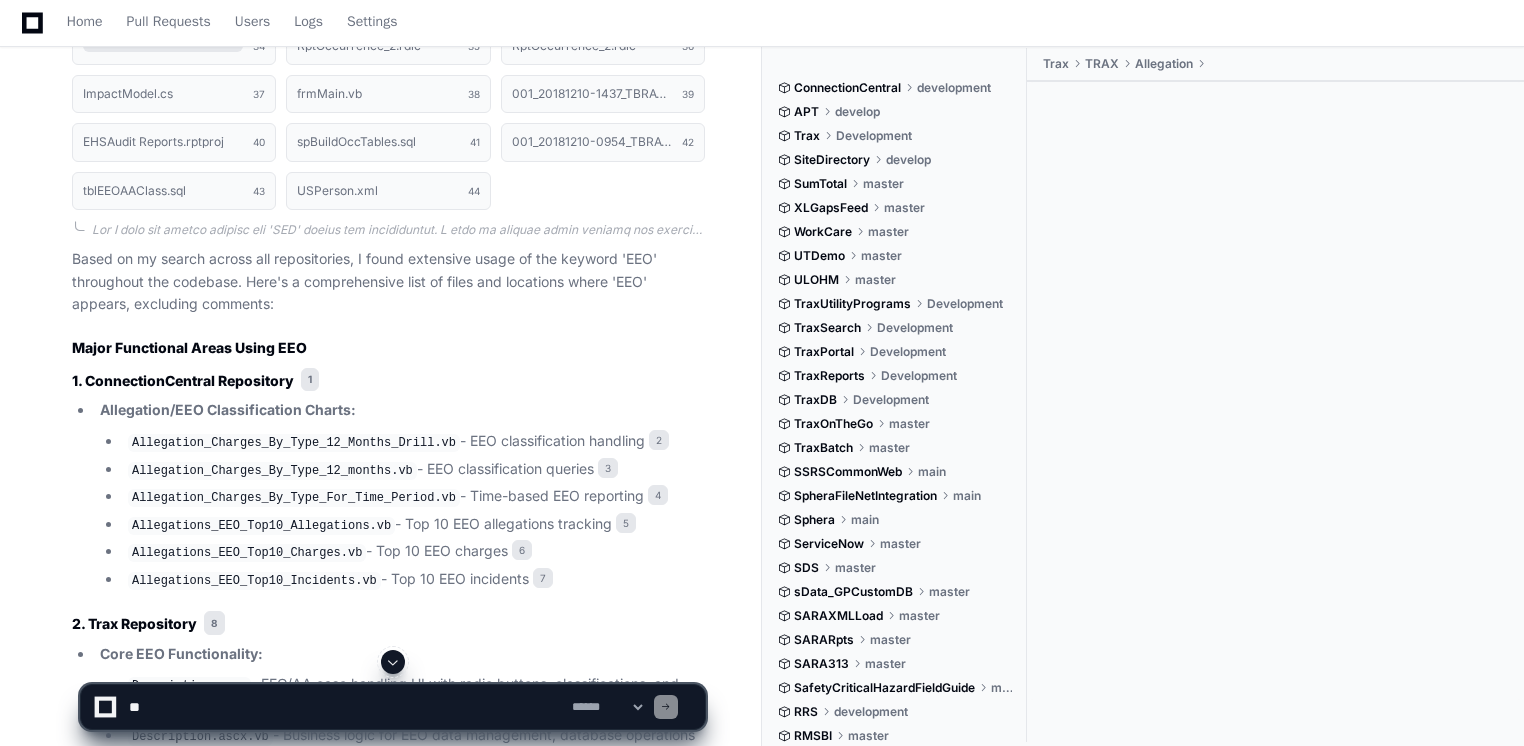 scroll, scrollTop: 1300, scrollLeft: 0, axis: vertical 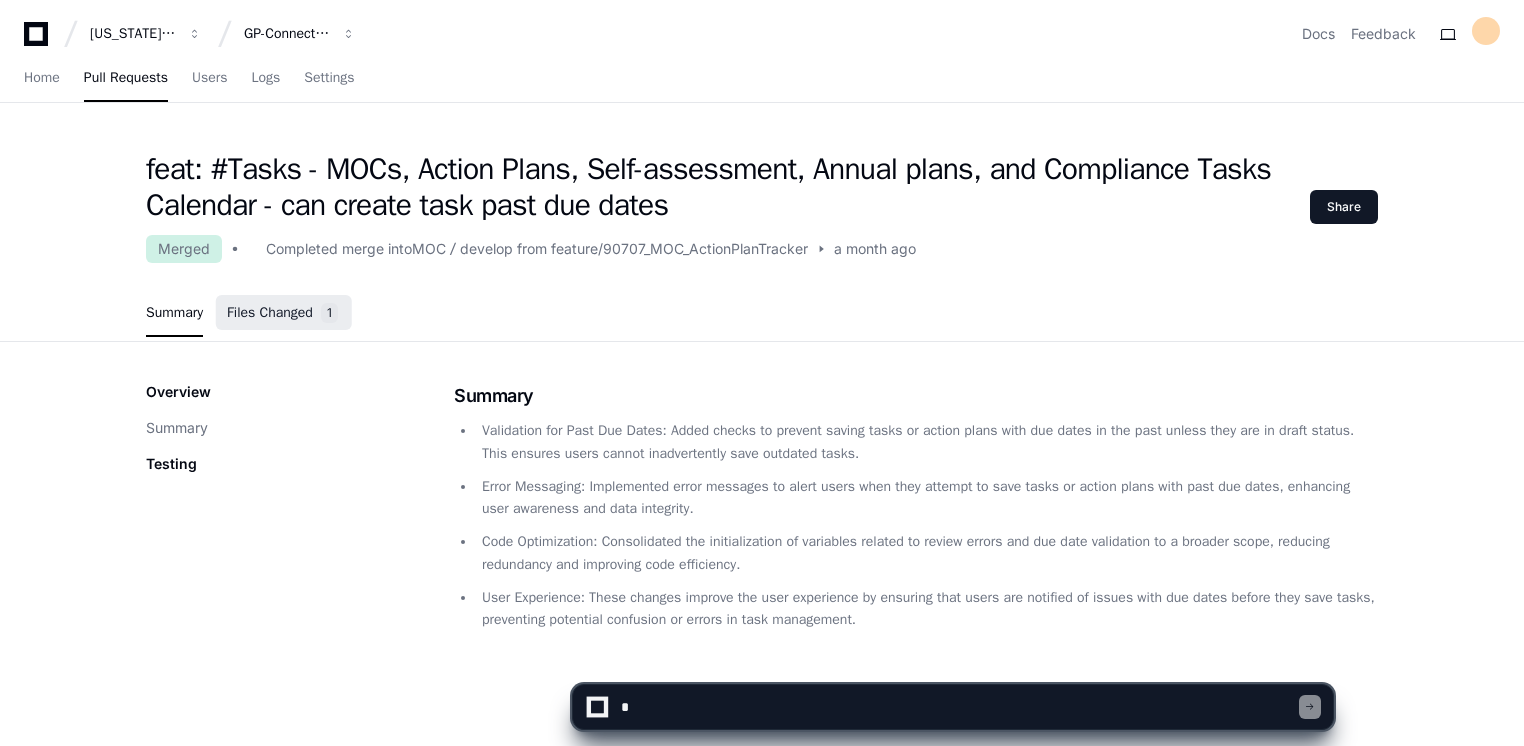click on "Files Changed" 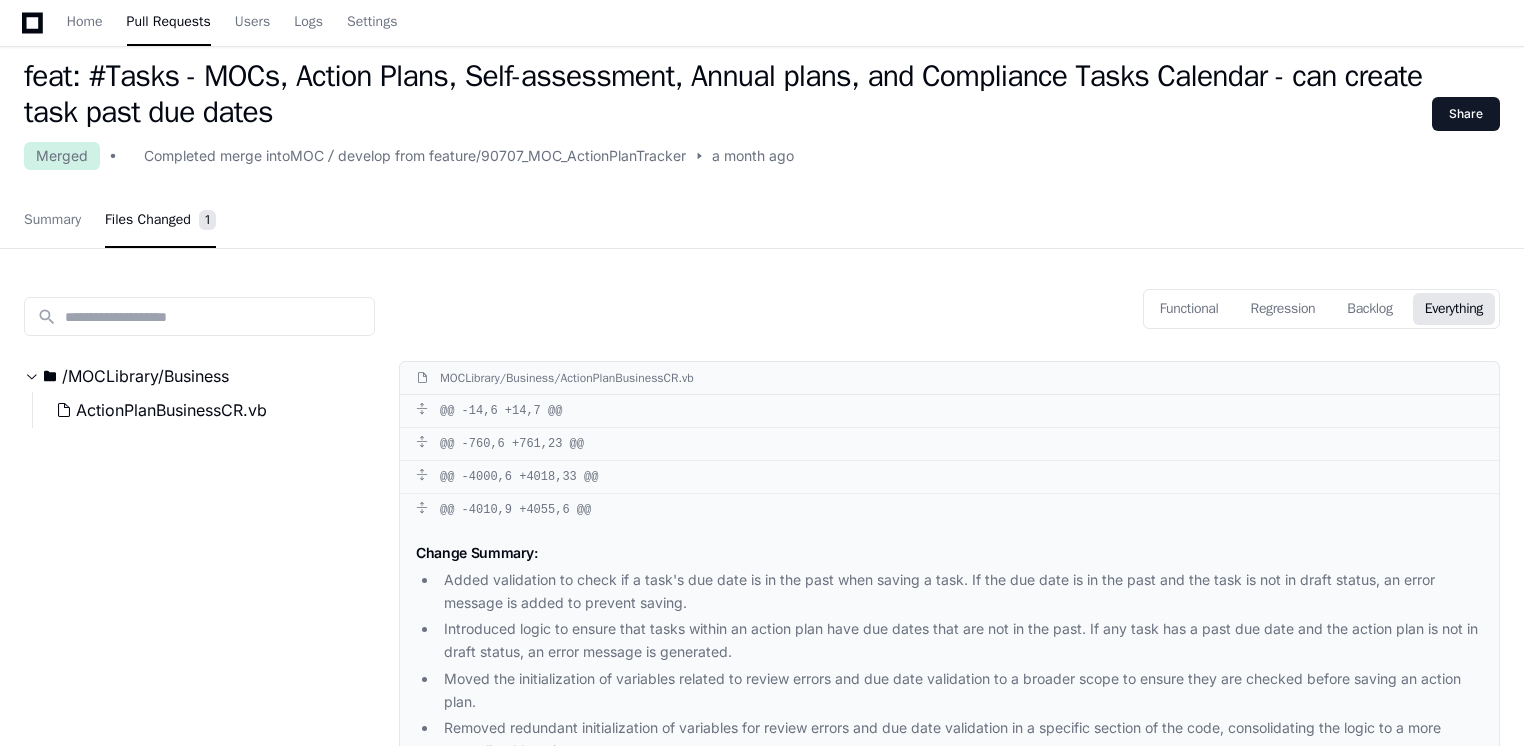 scroll, scrollTop: 300, scrollLeft: 0, axis: vertical 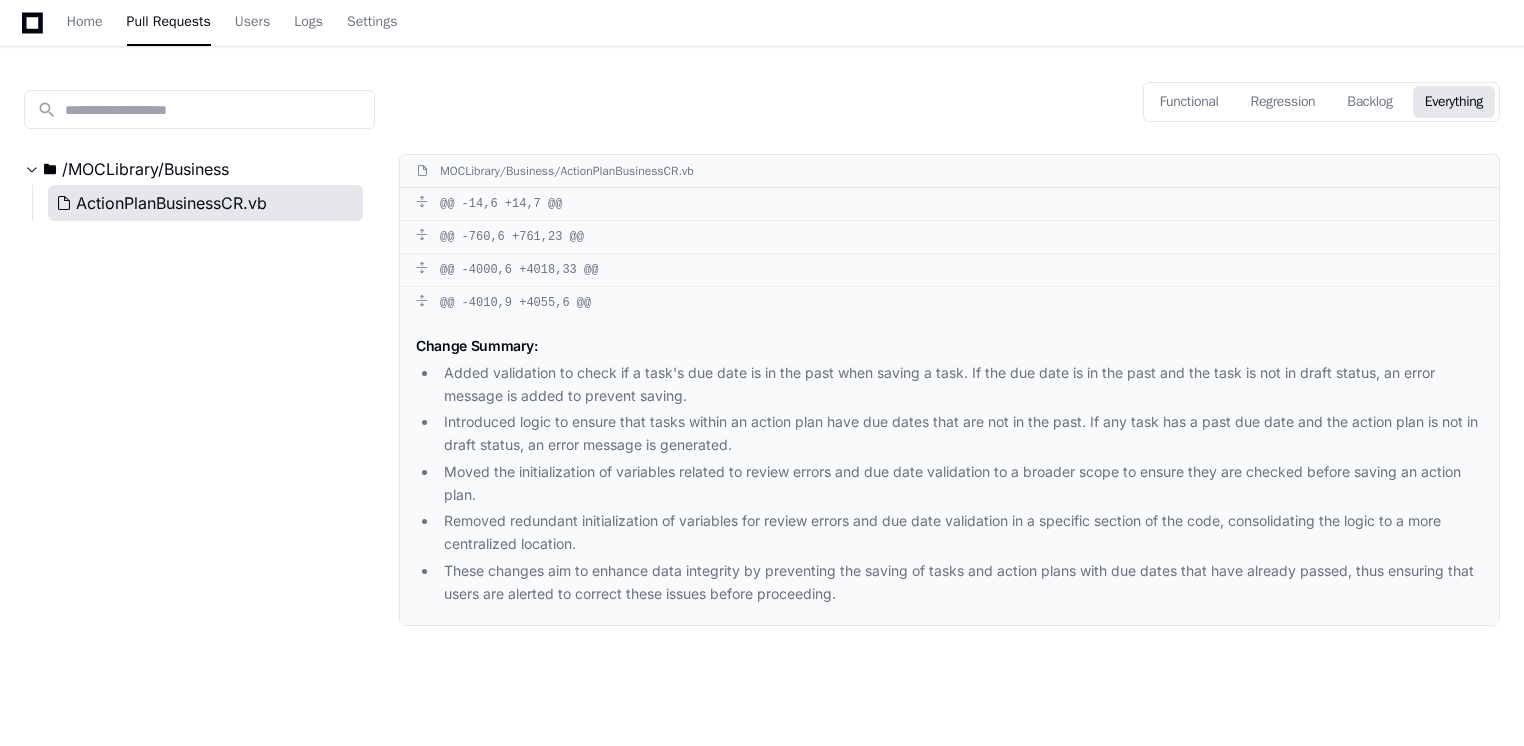 click on "ActionPlanBusinessCR.vb" 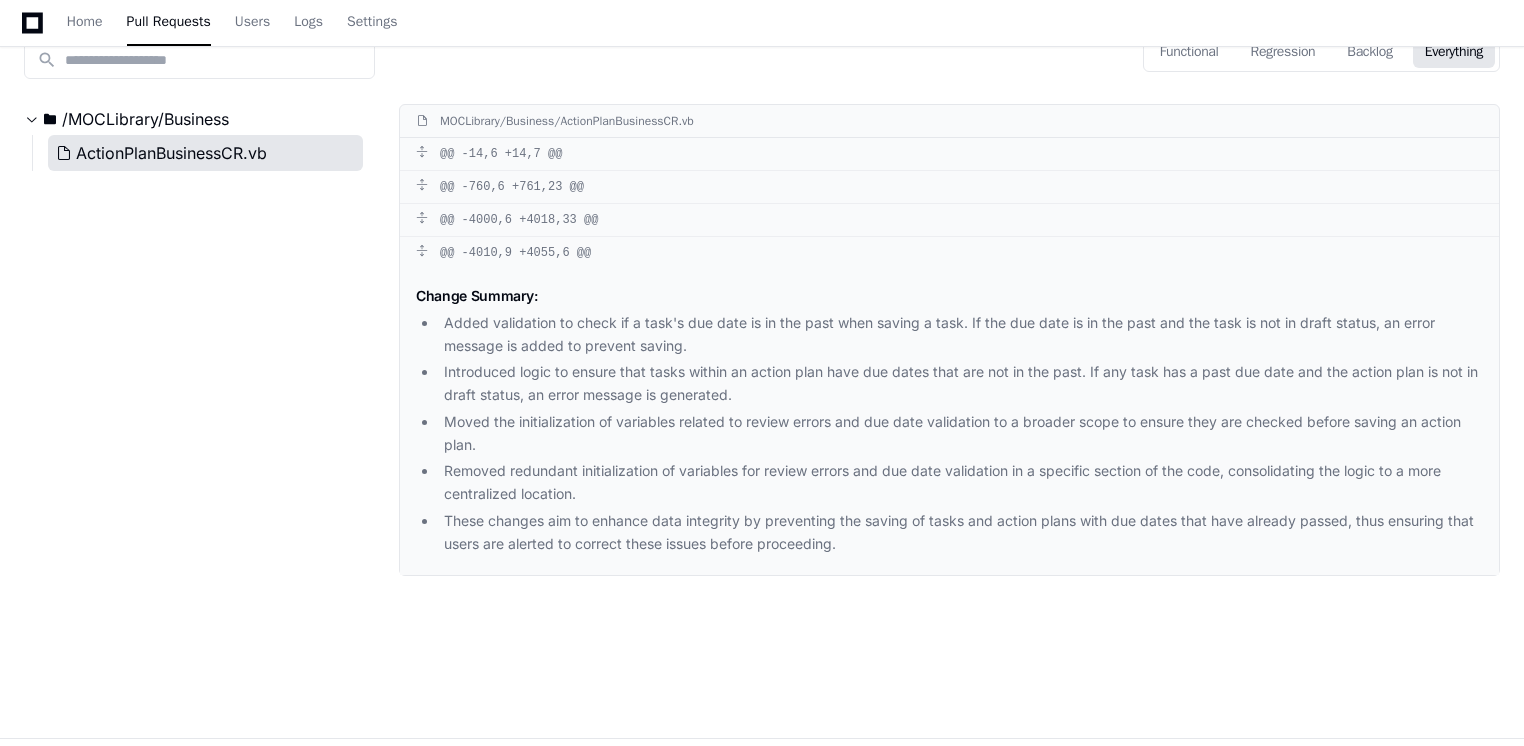 scroll, scrollTop: 352, scrollLeft: 0, axis: vertical 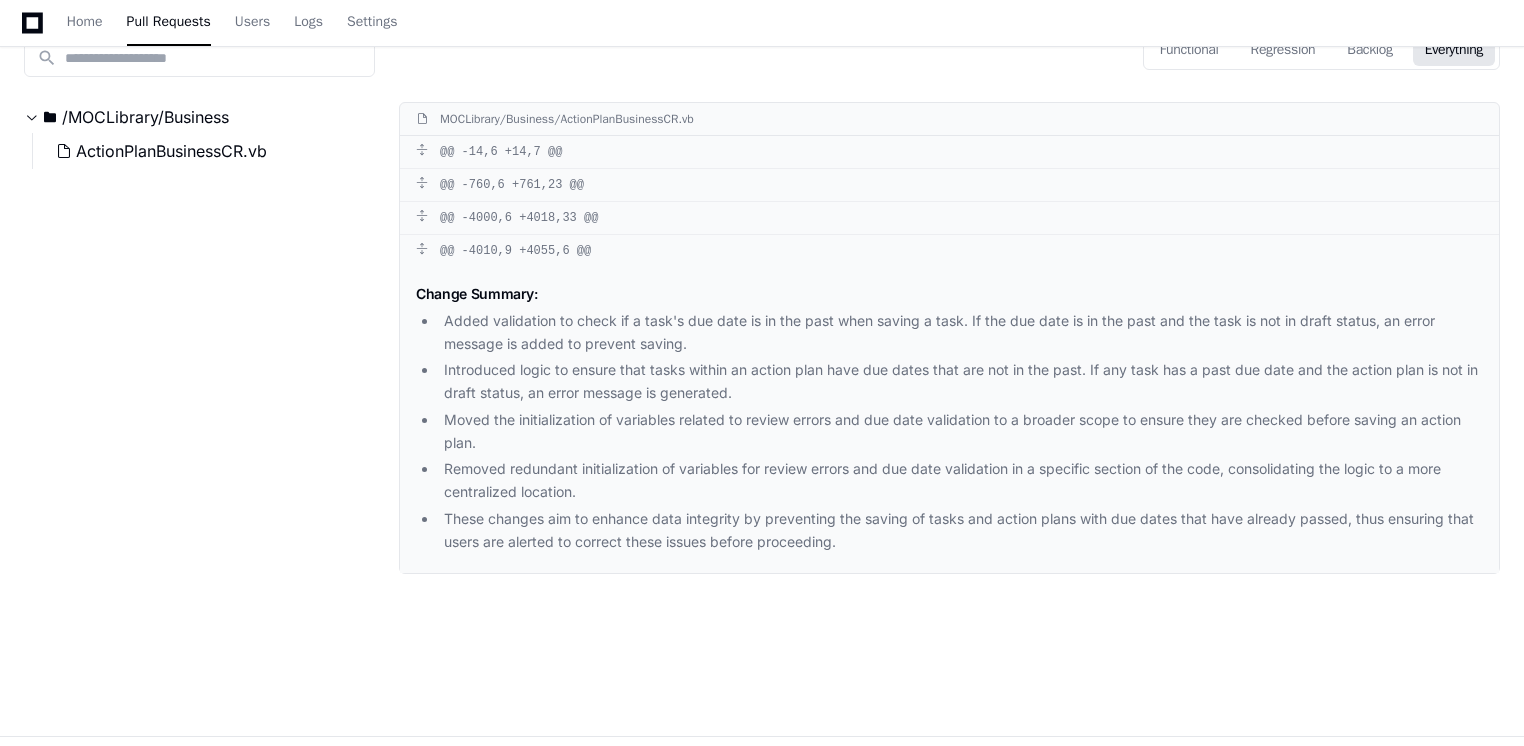 click on "search
/MOCLibrary/Business ActionPlanBusinessCR.vb" 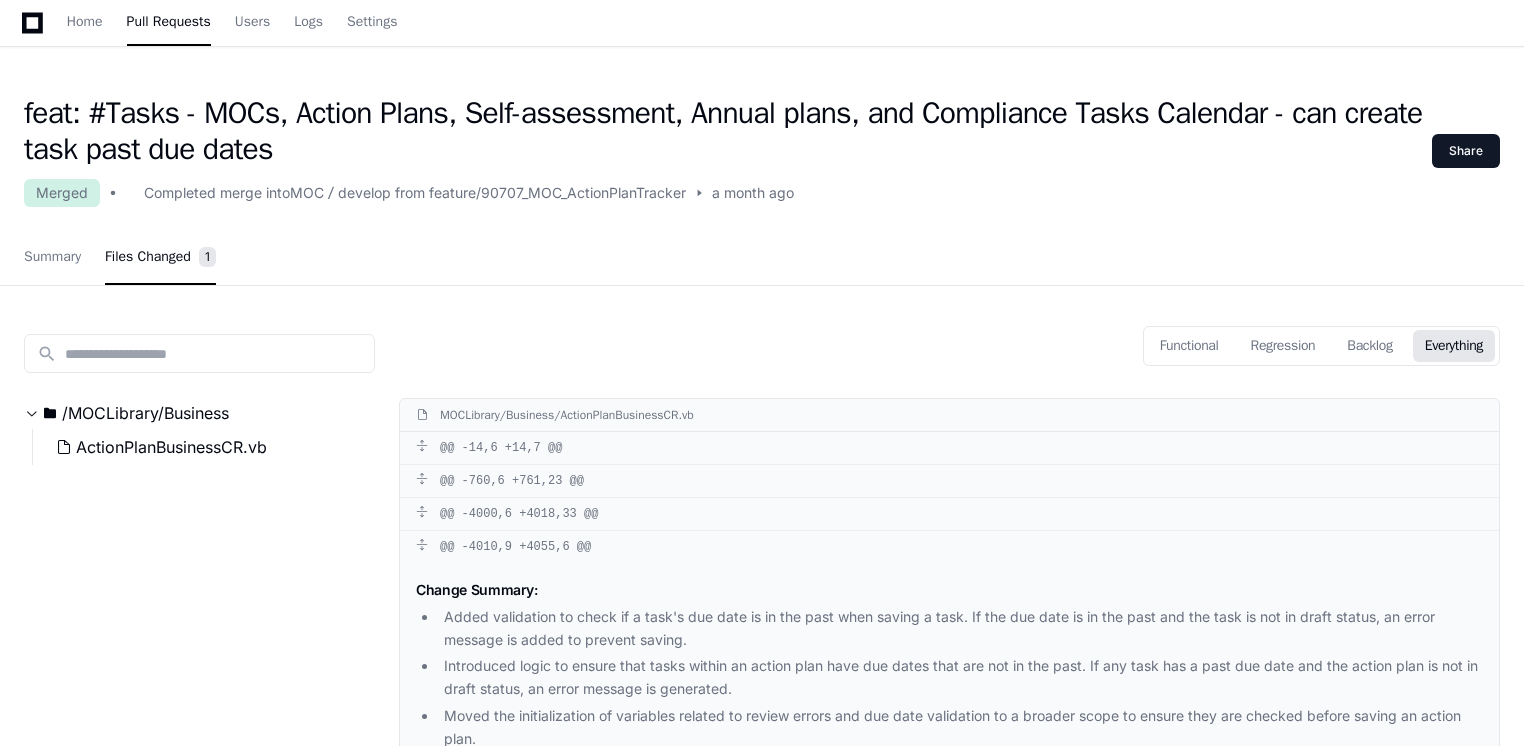 scroll, scrollTop: 52, scrollLeft: 0, axis: vertical 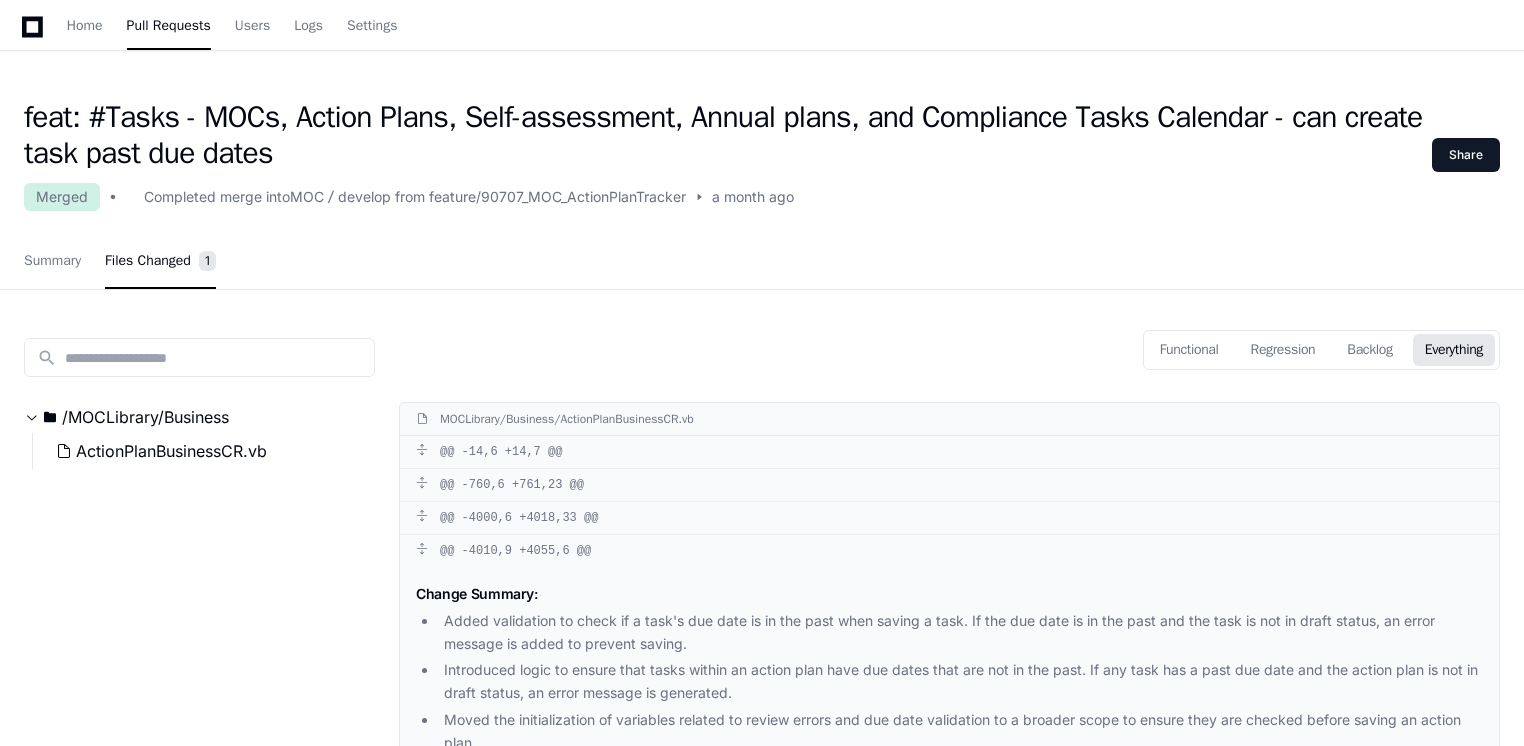 click on "a month ago" 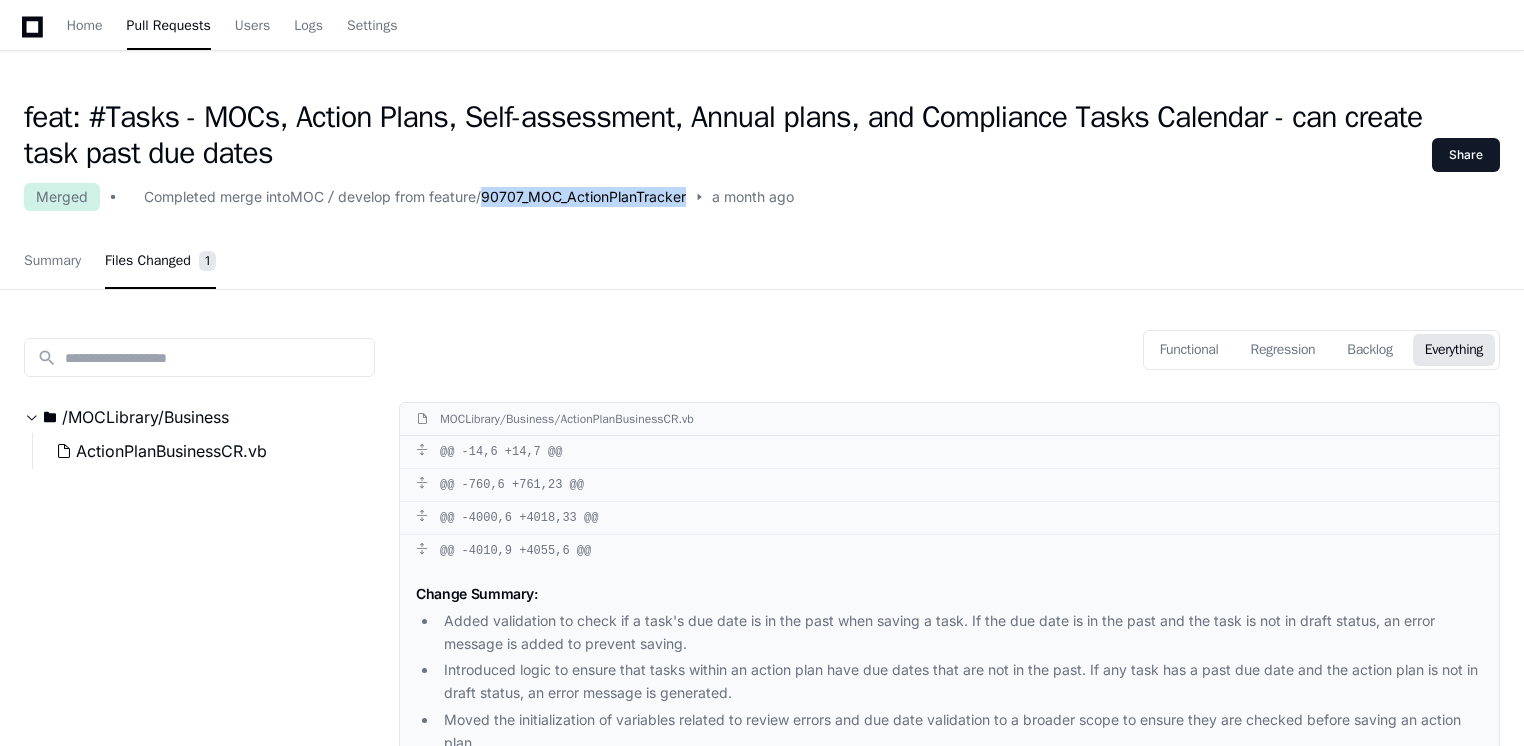click on "develop from feature/90707_MOC_ActionPlanTracker" 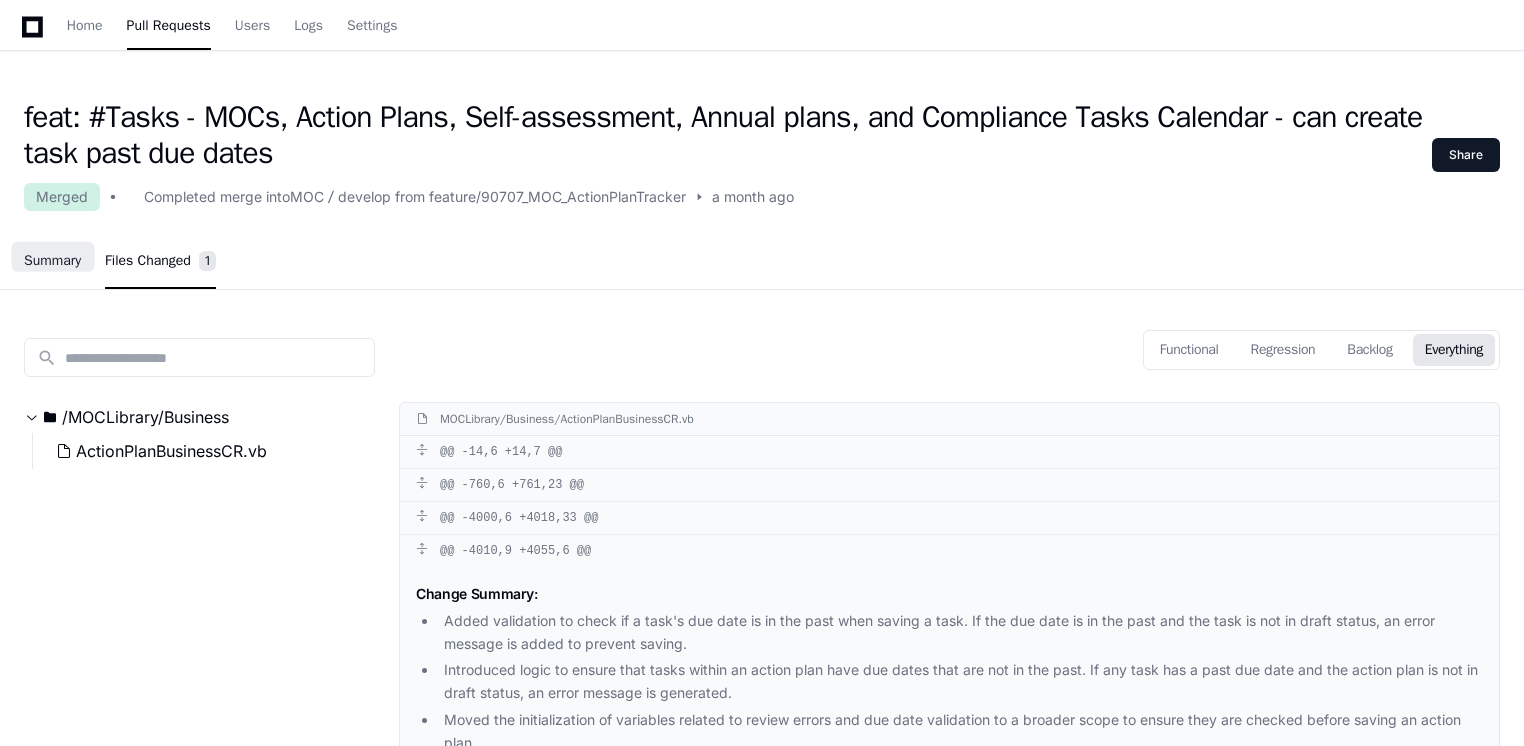 click on "Summary" 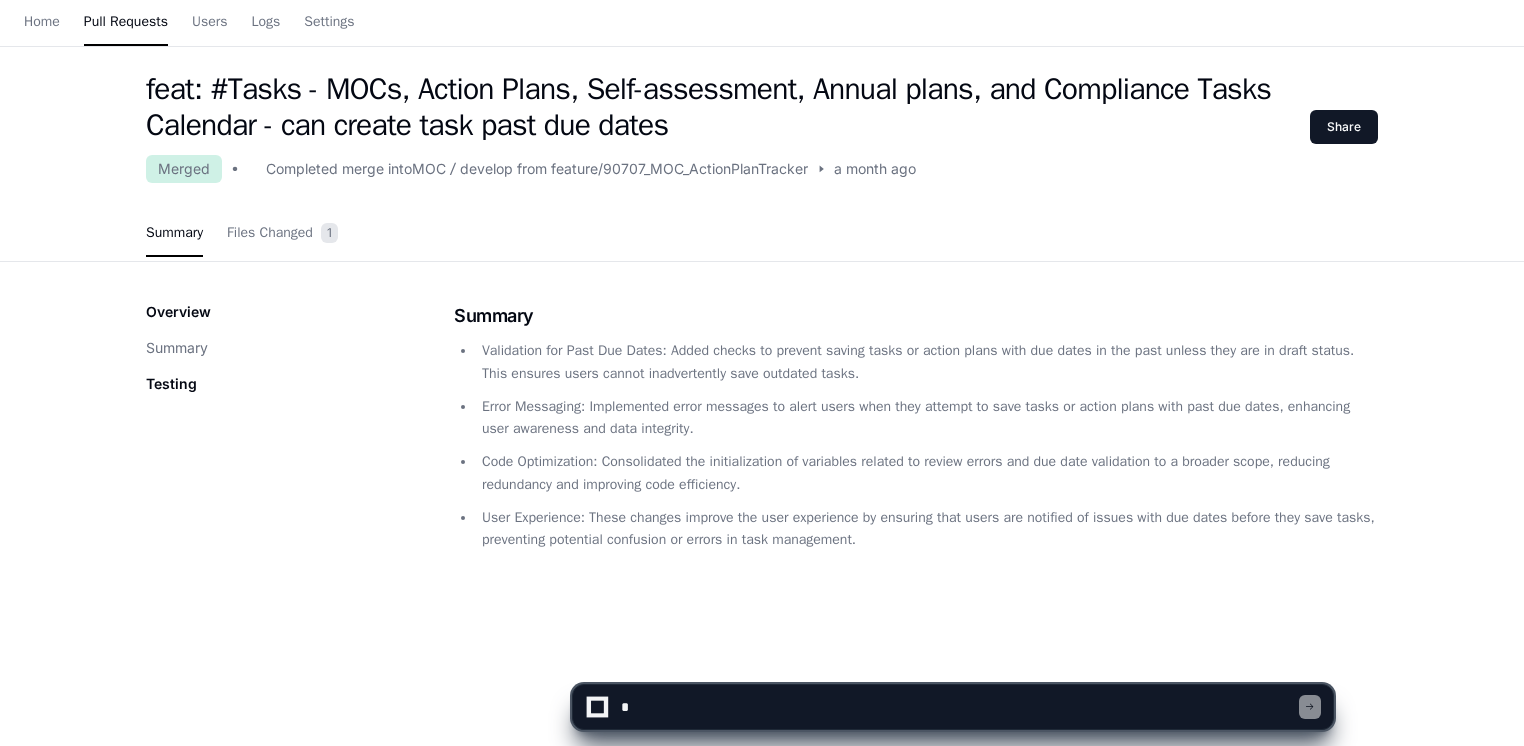 scroll, scrollTop: 0, scrollLeft: 0, axis: both 